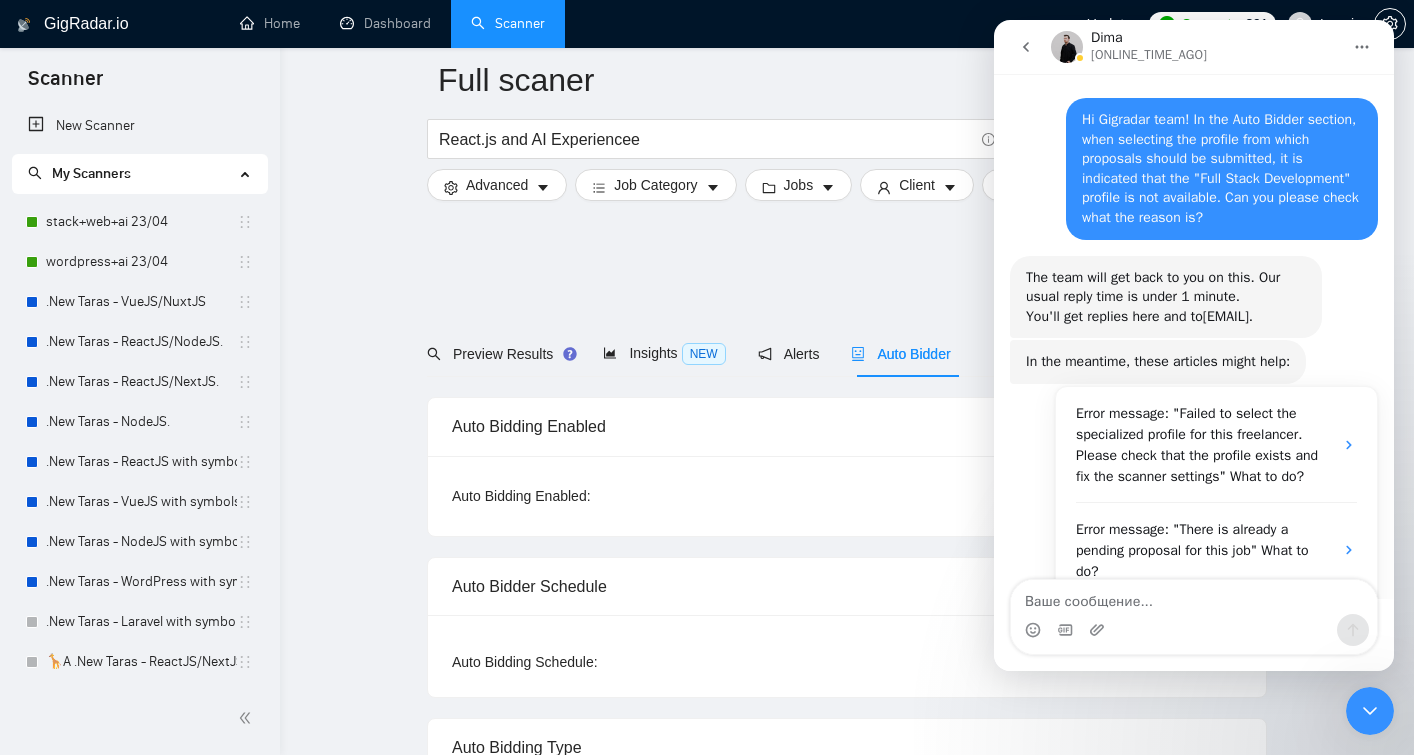 scroll, scrollTop: 955, scrollLeft: 0, axis: vertical 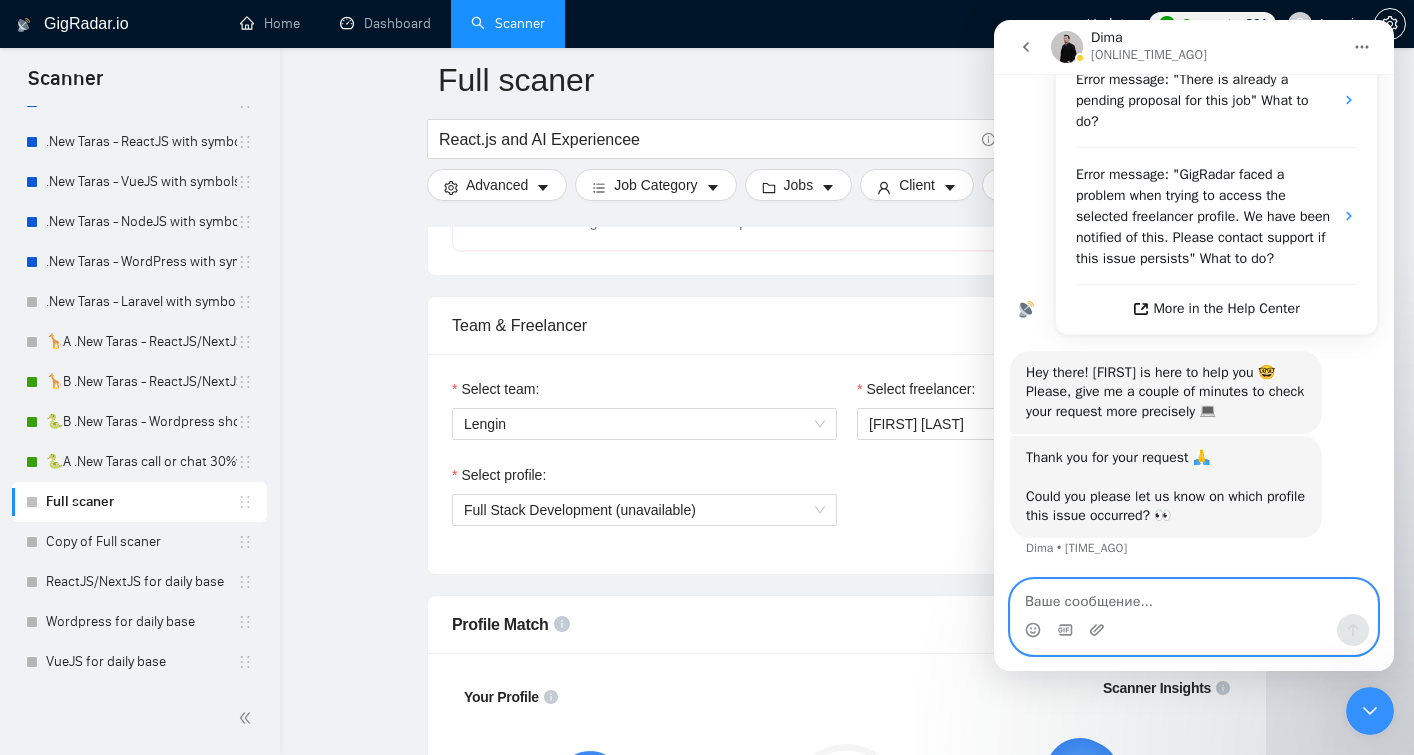 click at bounding box center [1194, 597] 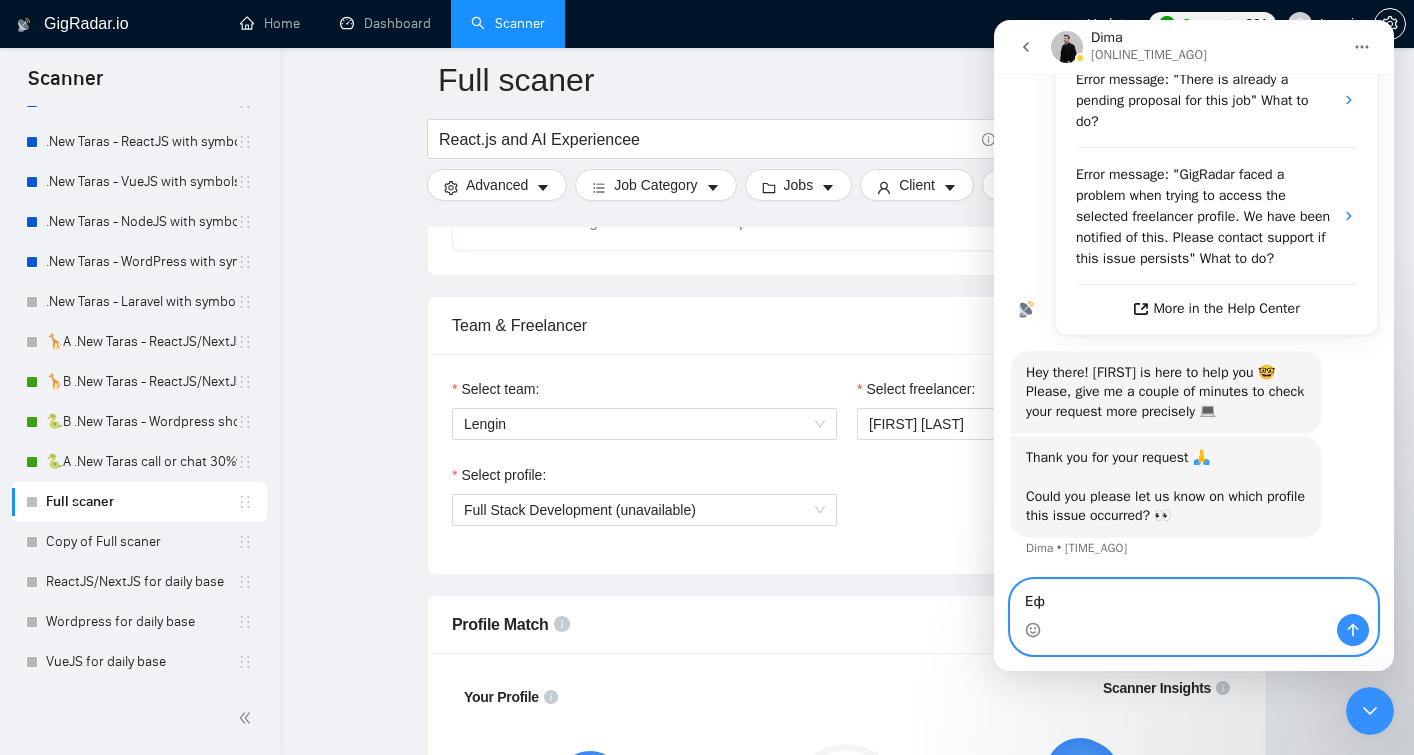 type on "Е" 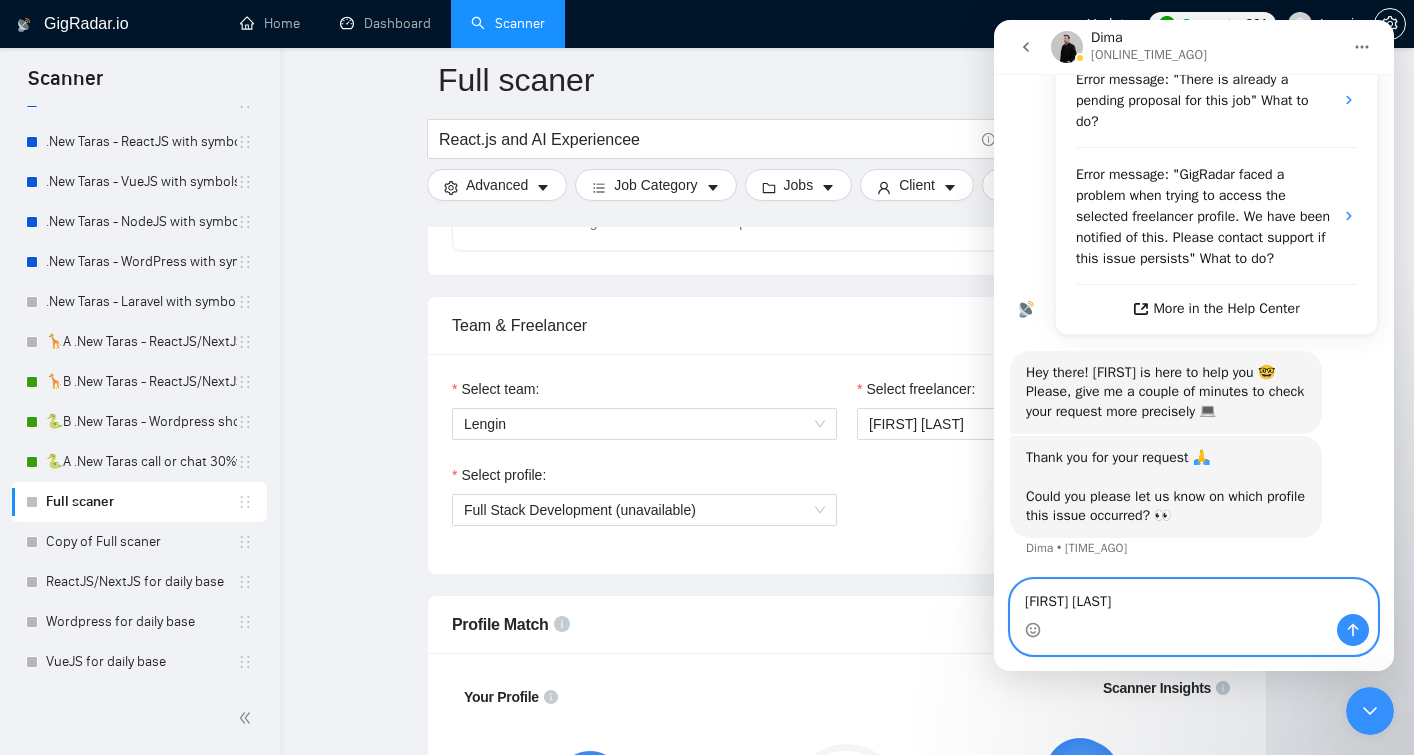 type on "[FIRST] [LAST]" 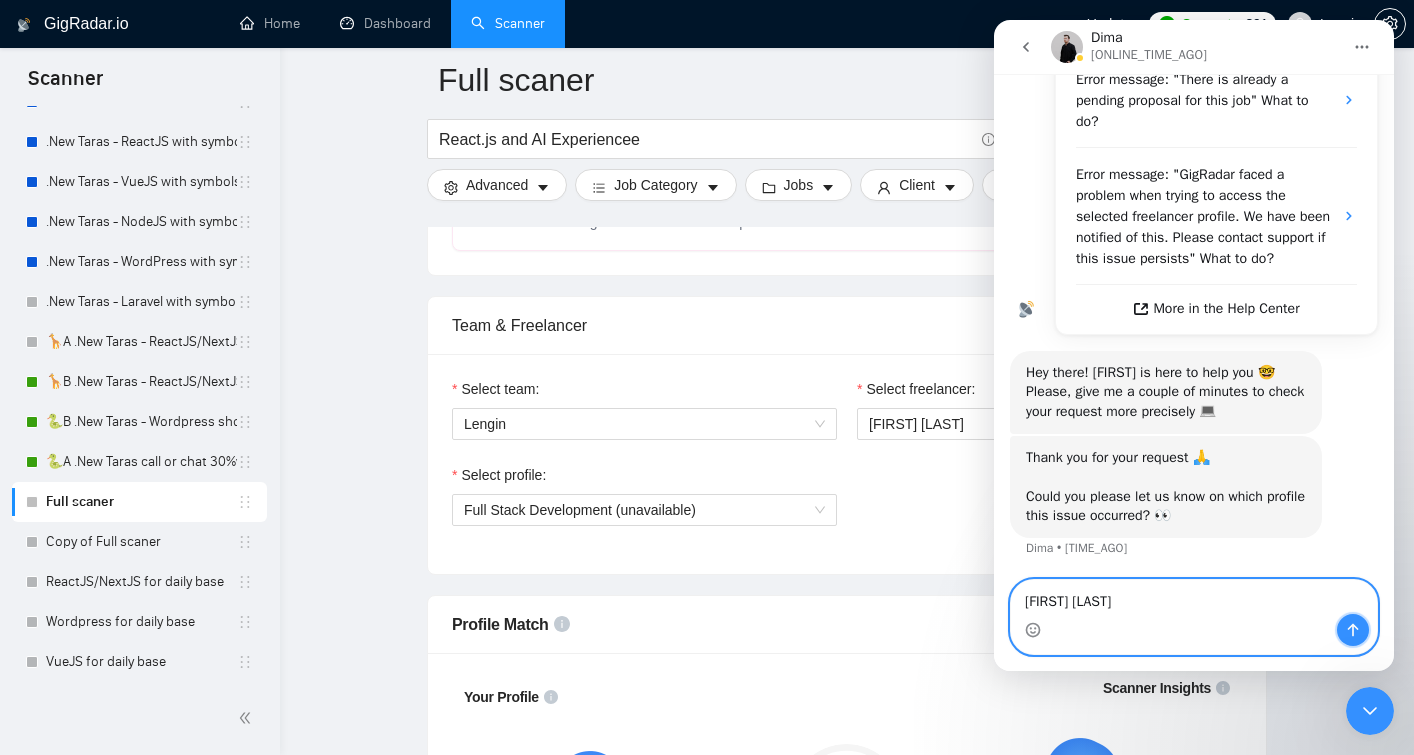 click 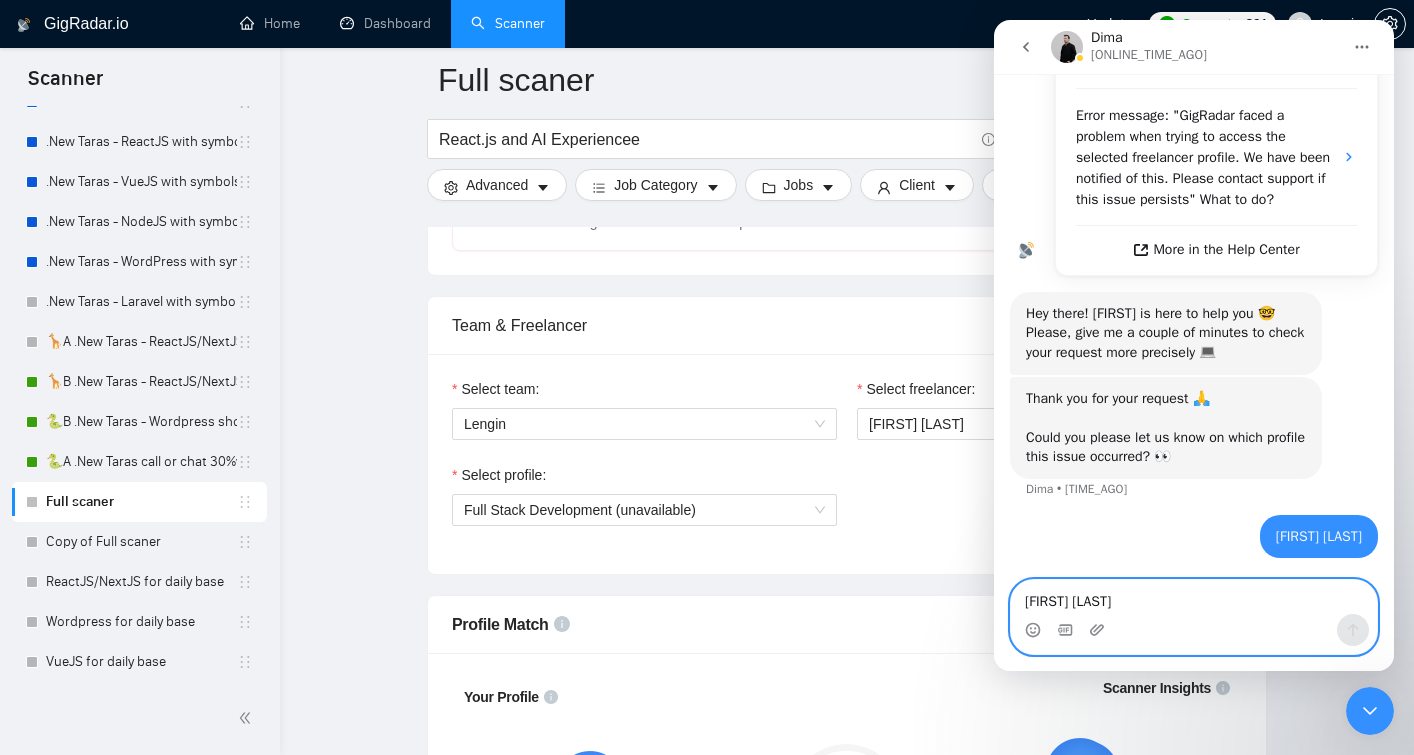 scroll, scrollTop: 571, scrollLeft: 0, axis: vertical 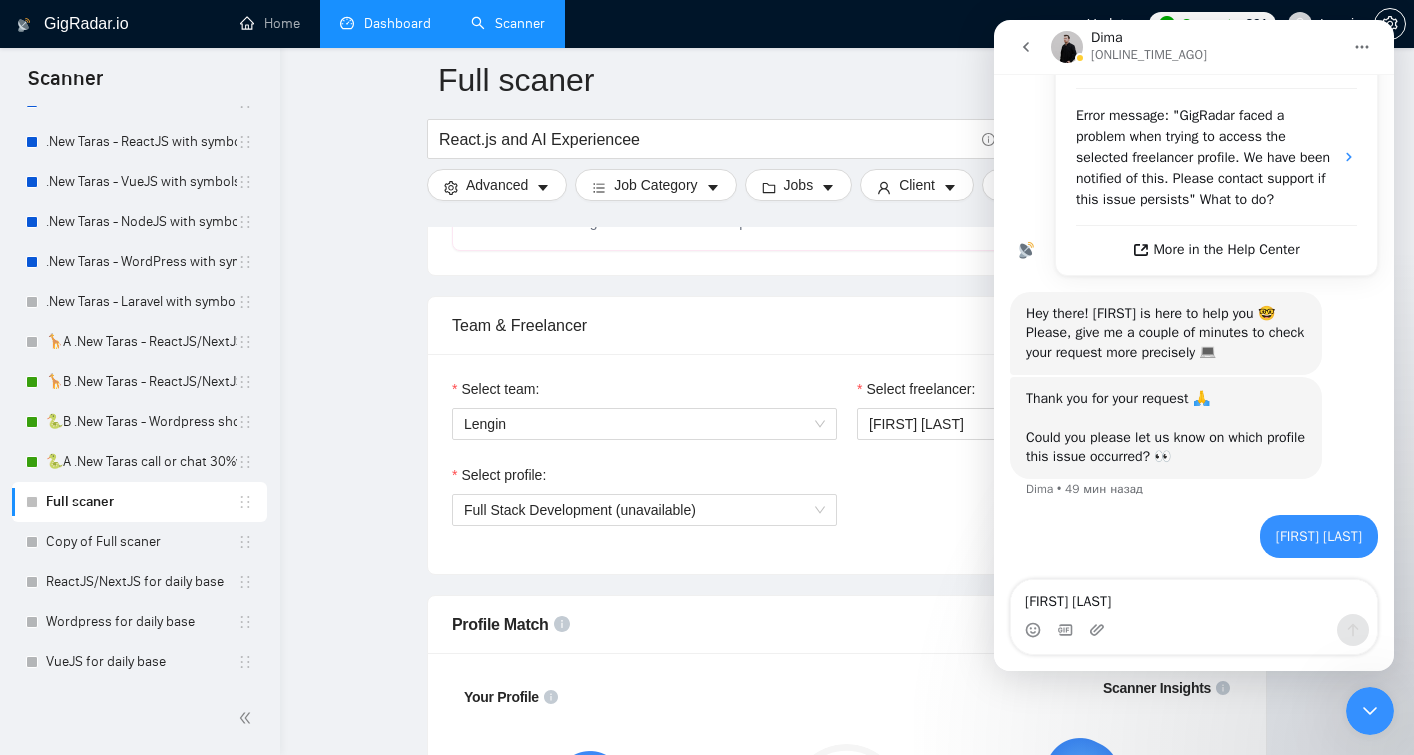 click on "Dashboard" at bounding box center (385, 23) 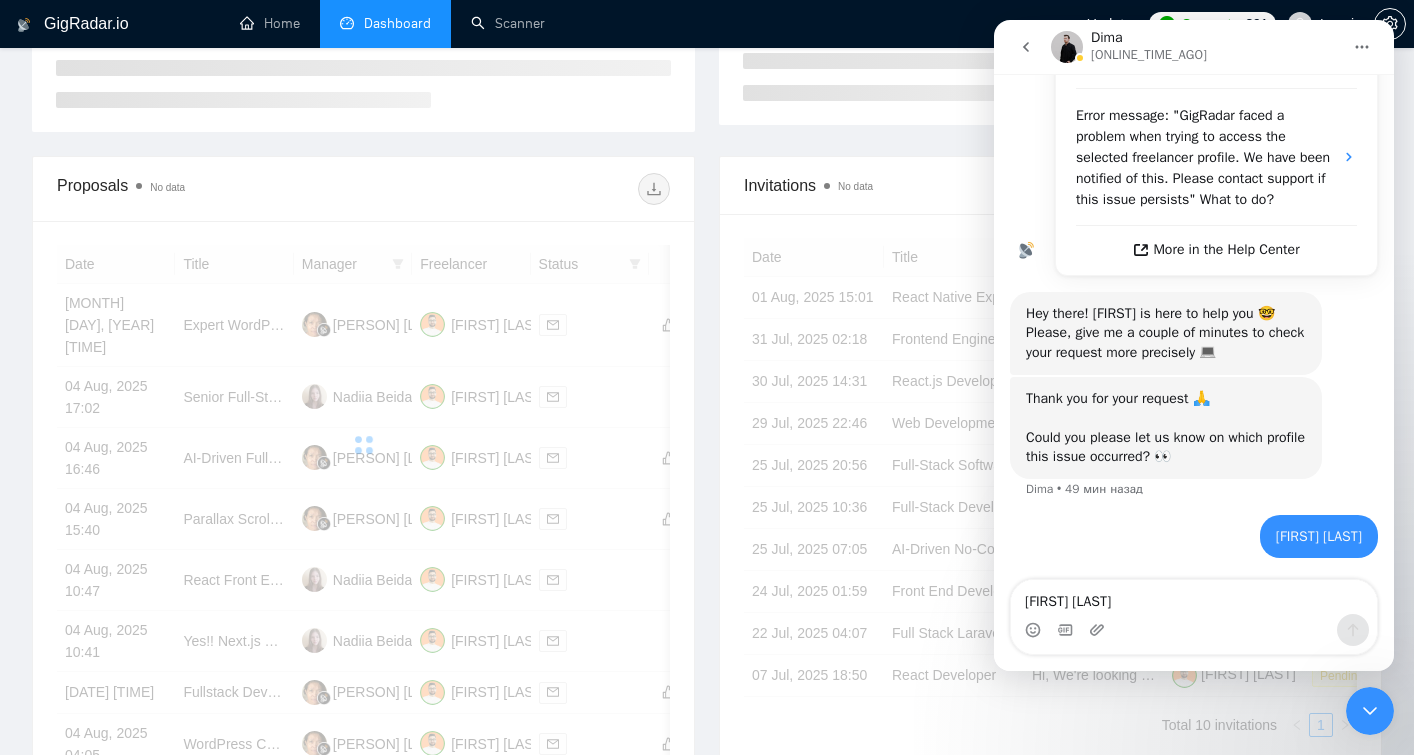scroll, scrollTop: 465, scrollLeft: 0, axis: vertical 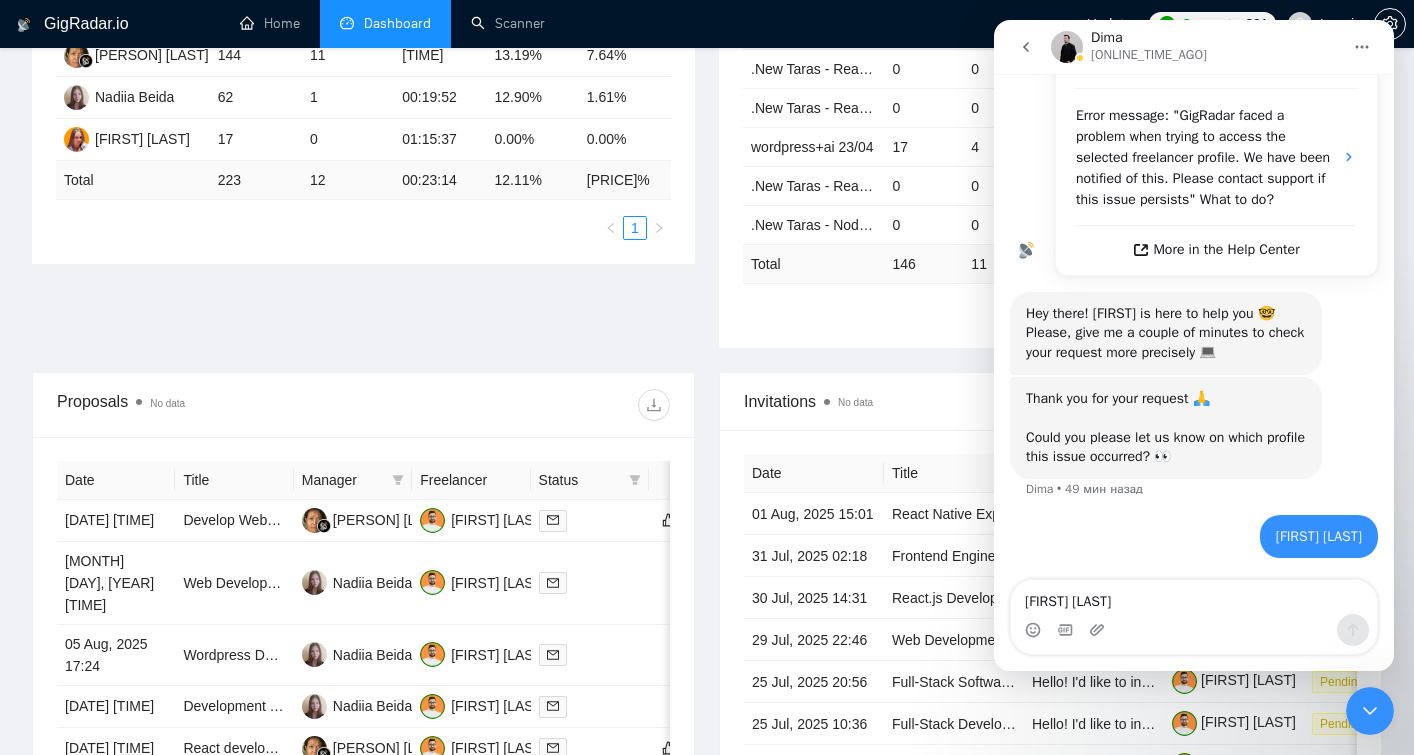 click 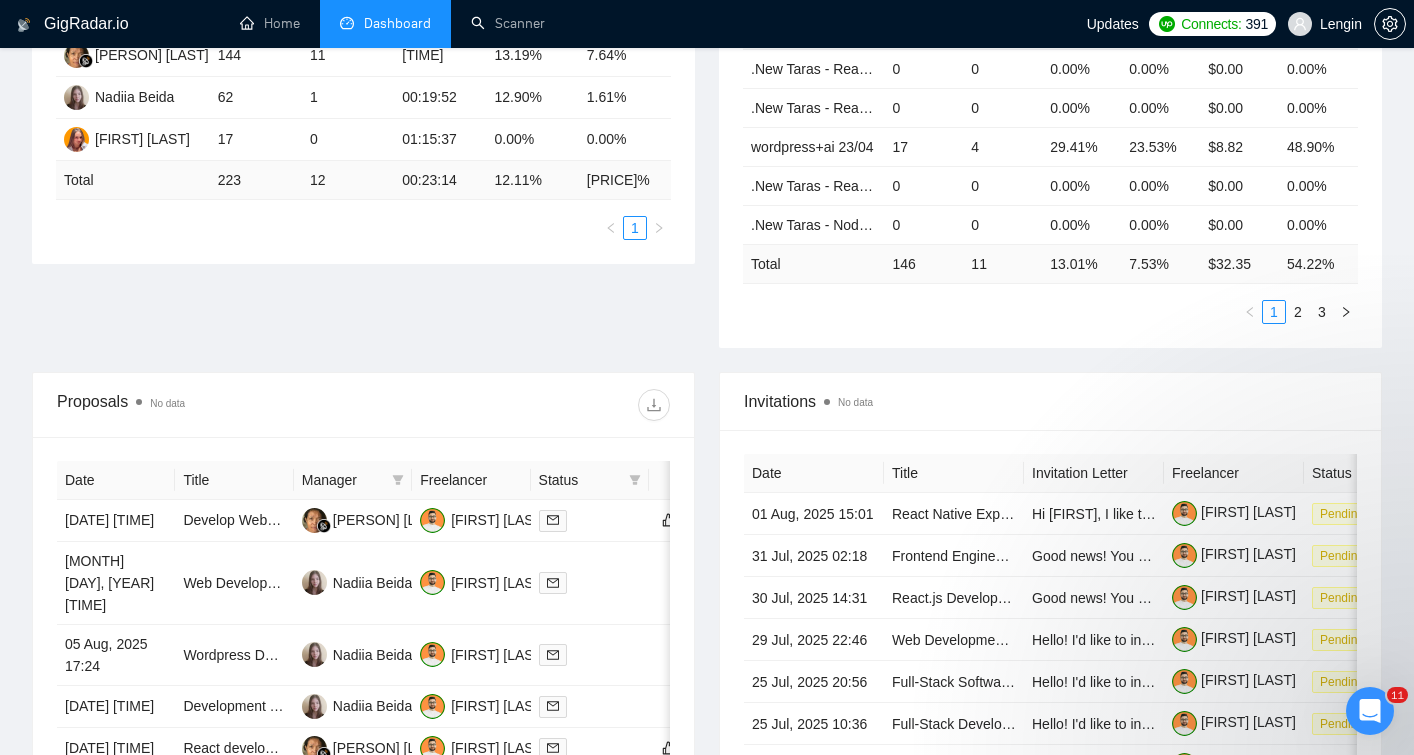 scroll, scrollTop: 170, scrollLeft: 0, axis: vertical 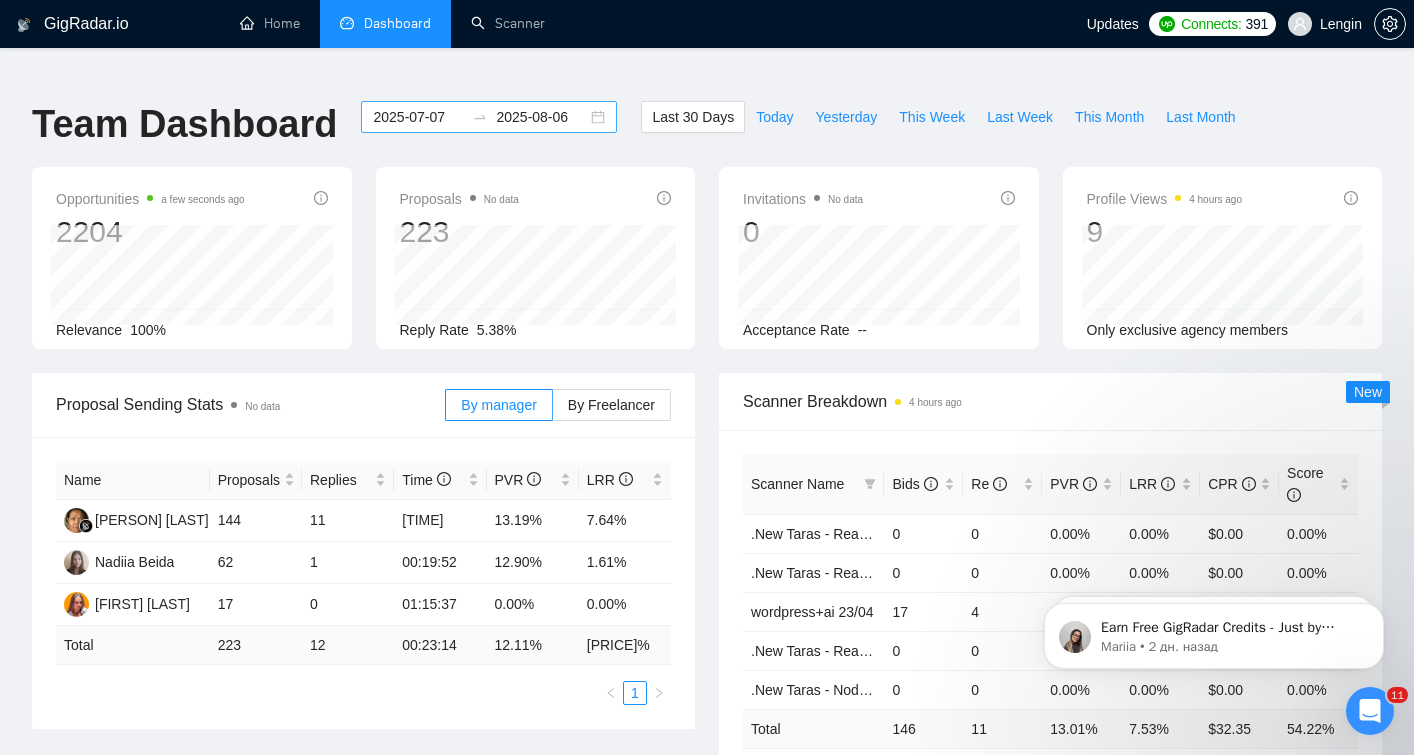 click on "2025-07-07" at bounding box center [418, 117] 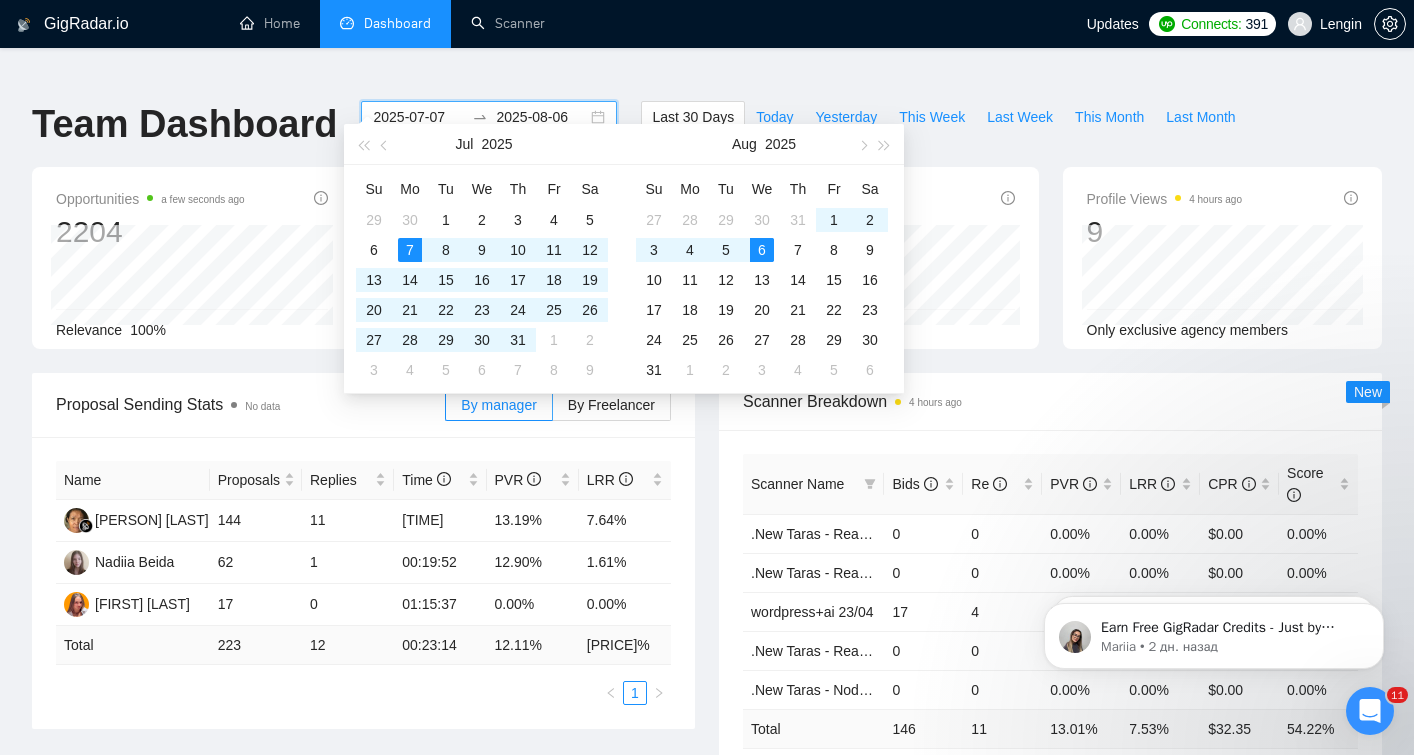 click on "2025-07-07" at bounding box center [418, 117] 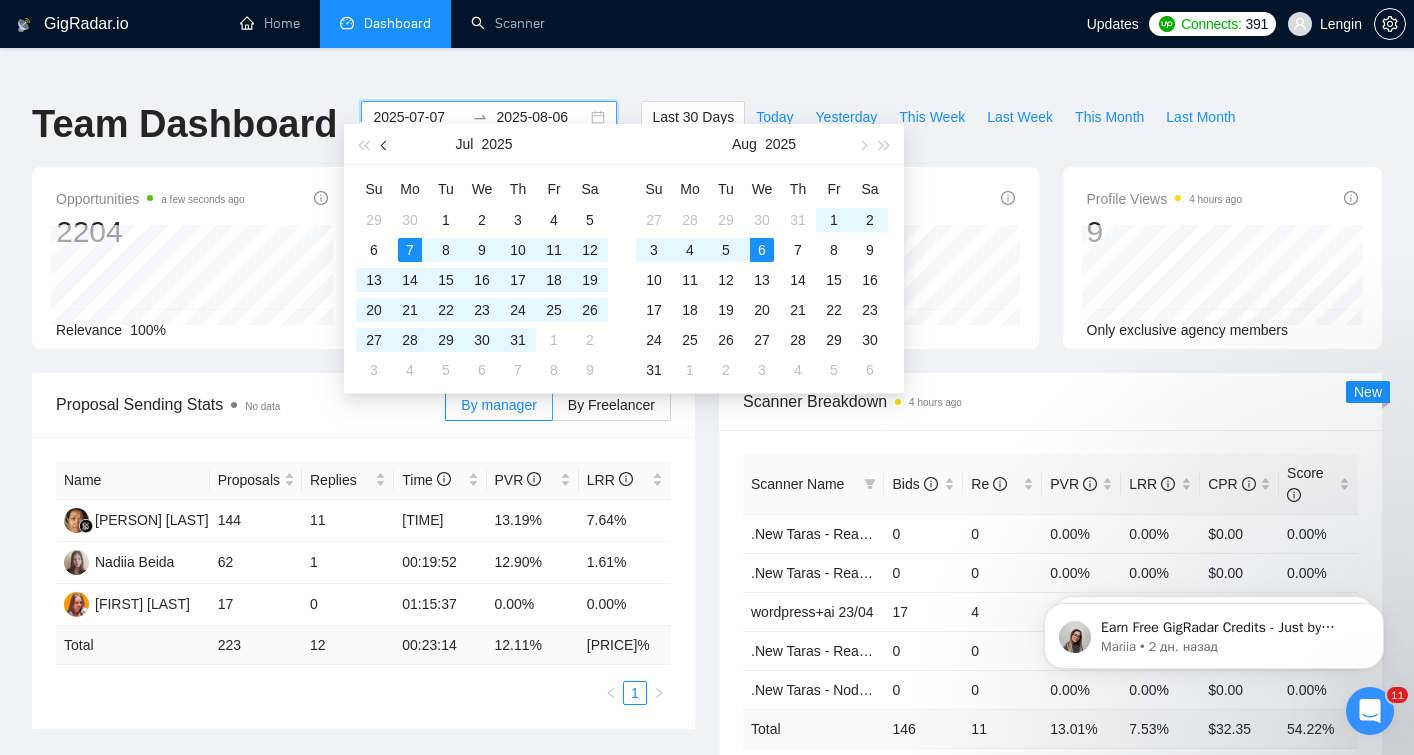 click at bounding box center (386, 145) 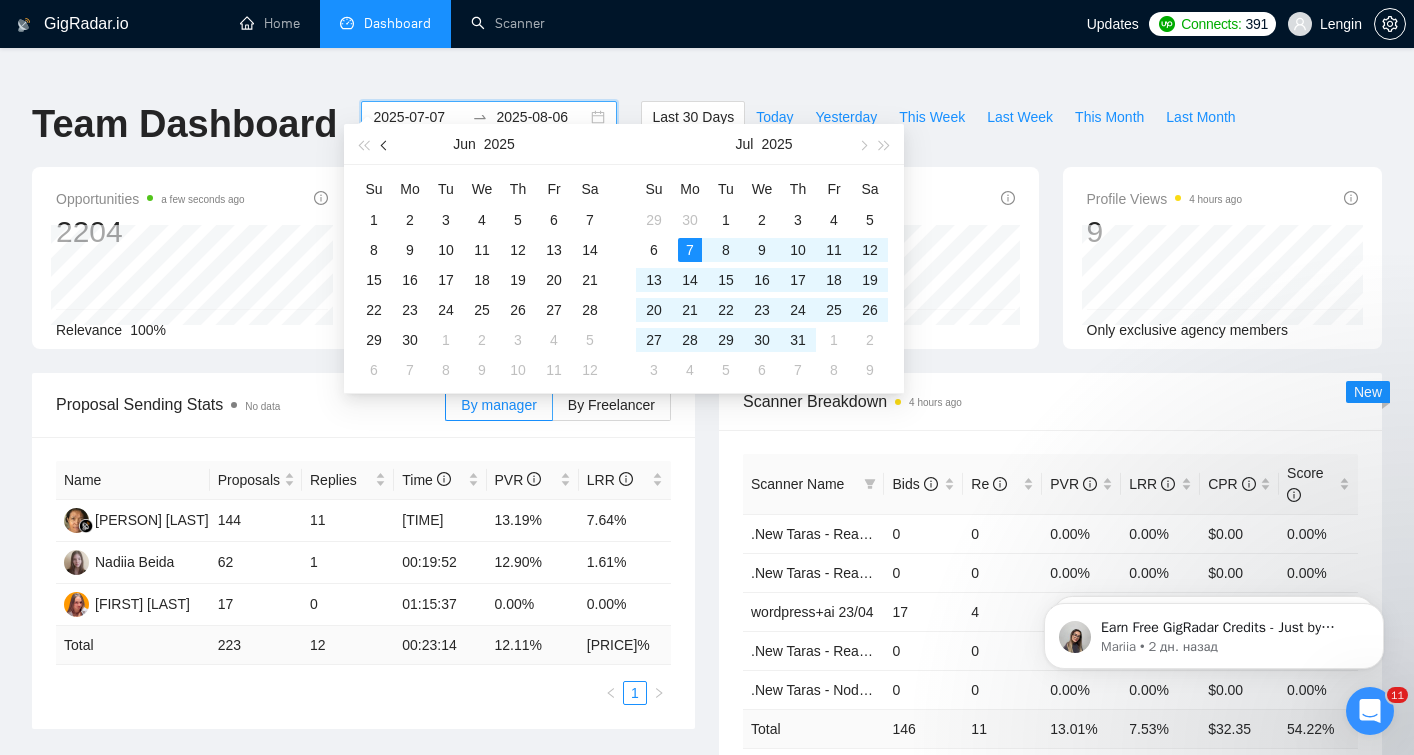 click at bounding box center (386, 145) 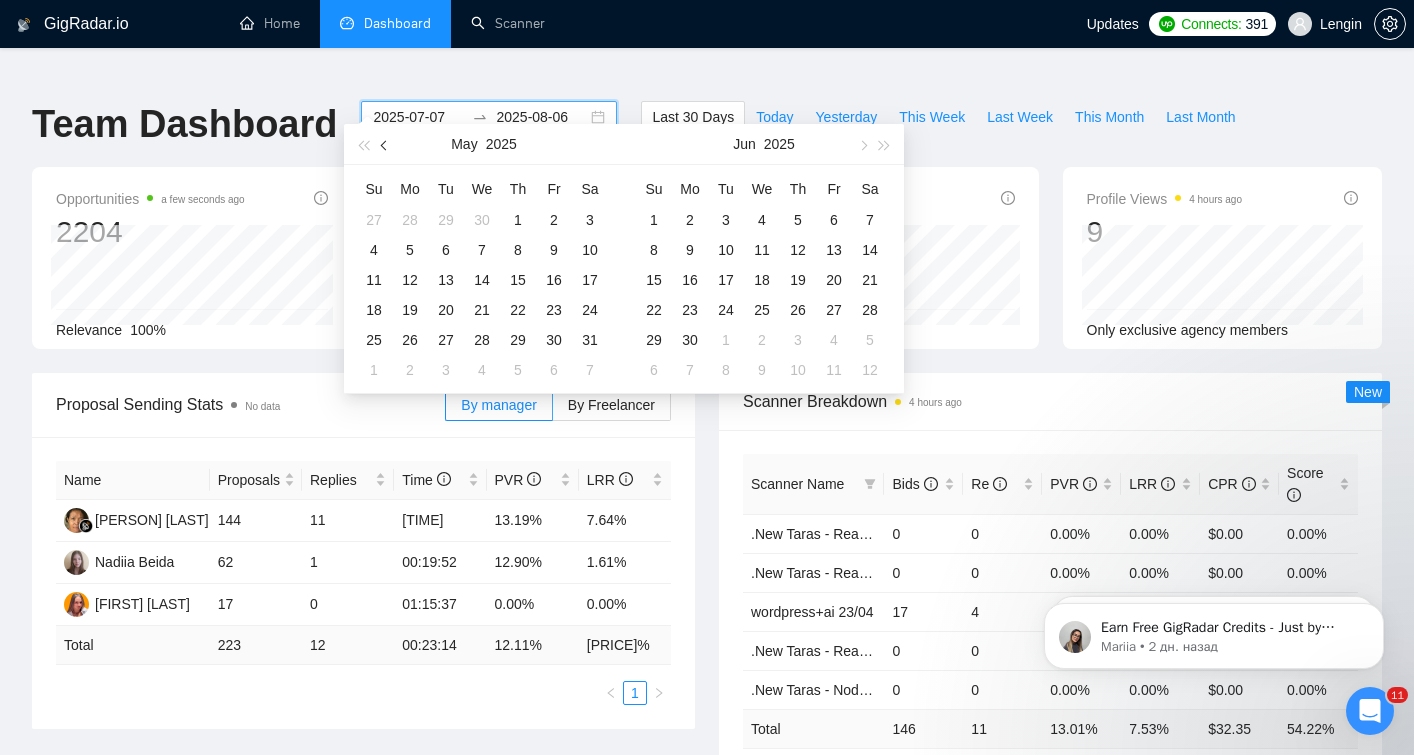 click at bounding box center (386, 145) 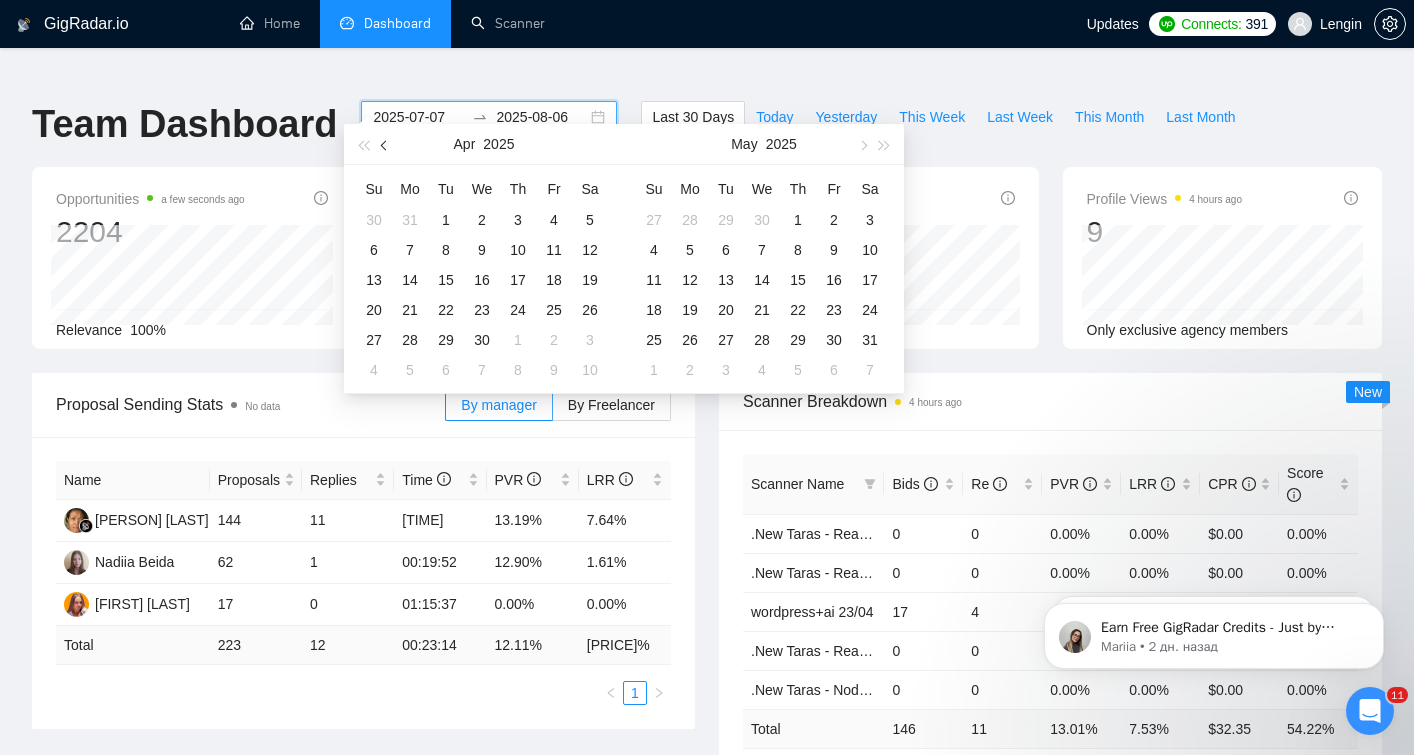 click at bounding box center (386, 145) 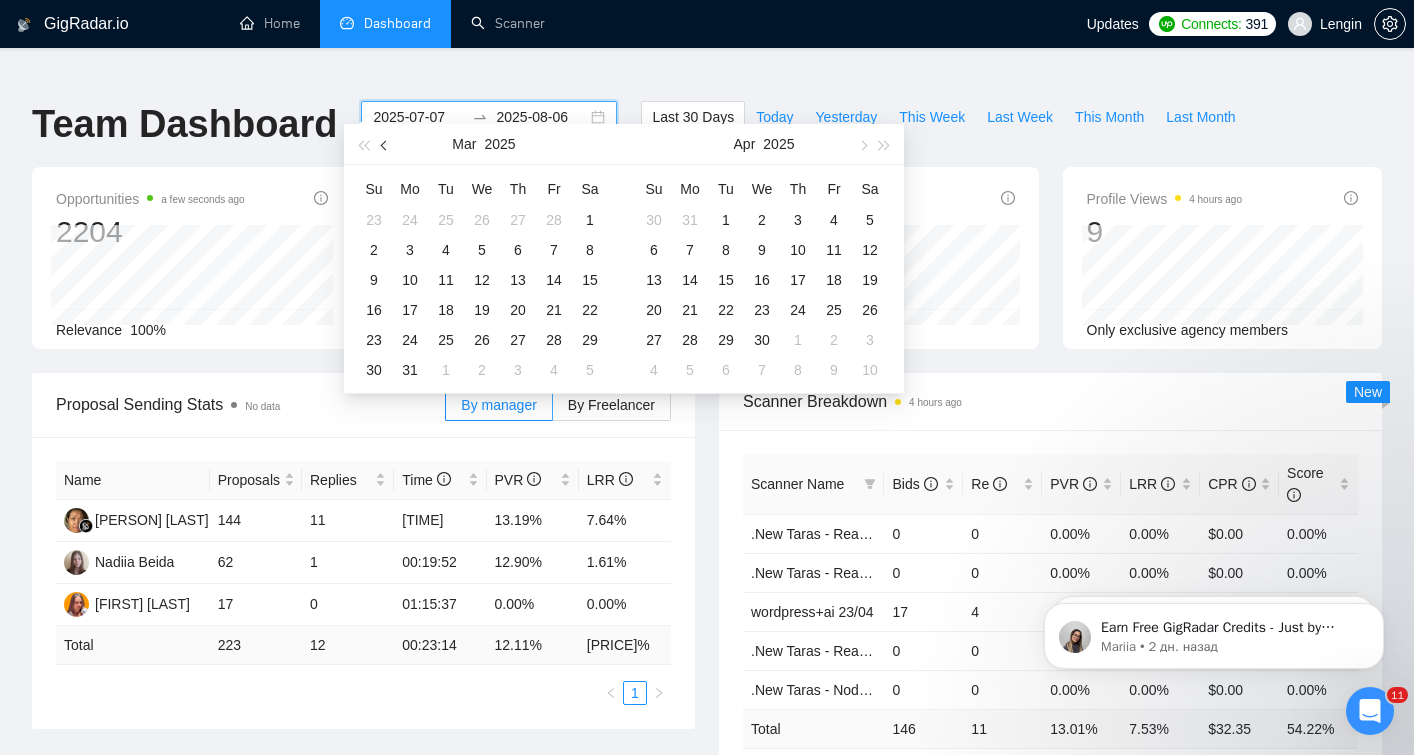 click at bounding box center [386, 145] 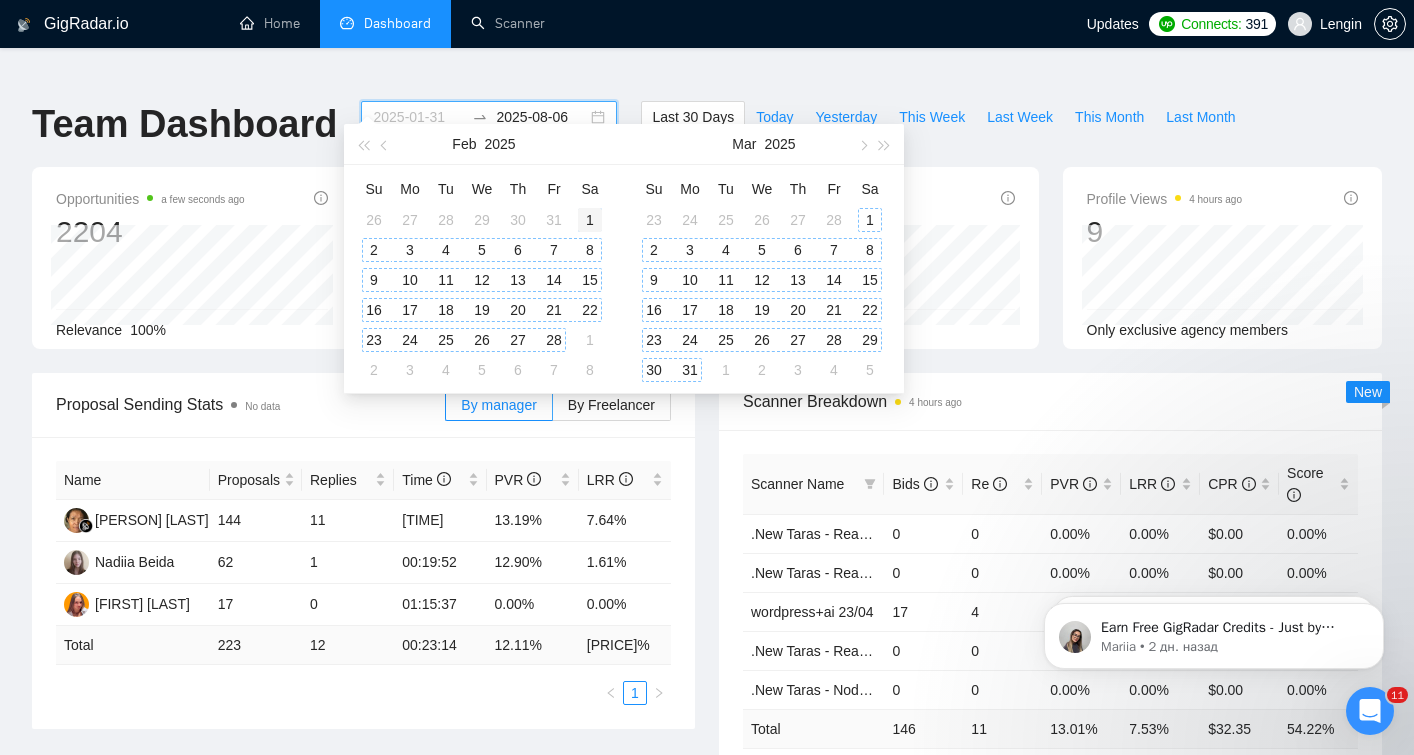 type on "[DATE]" 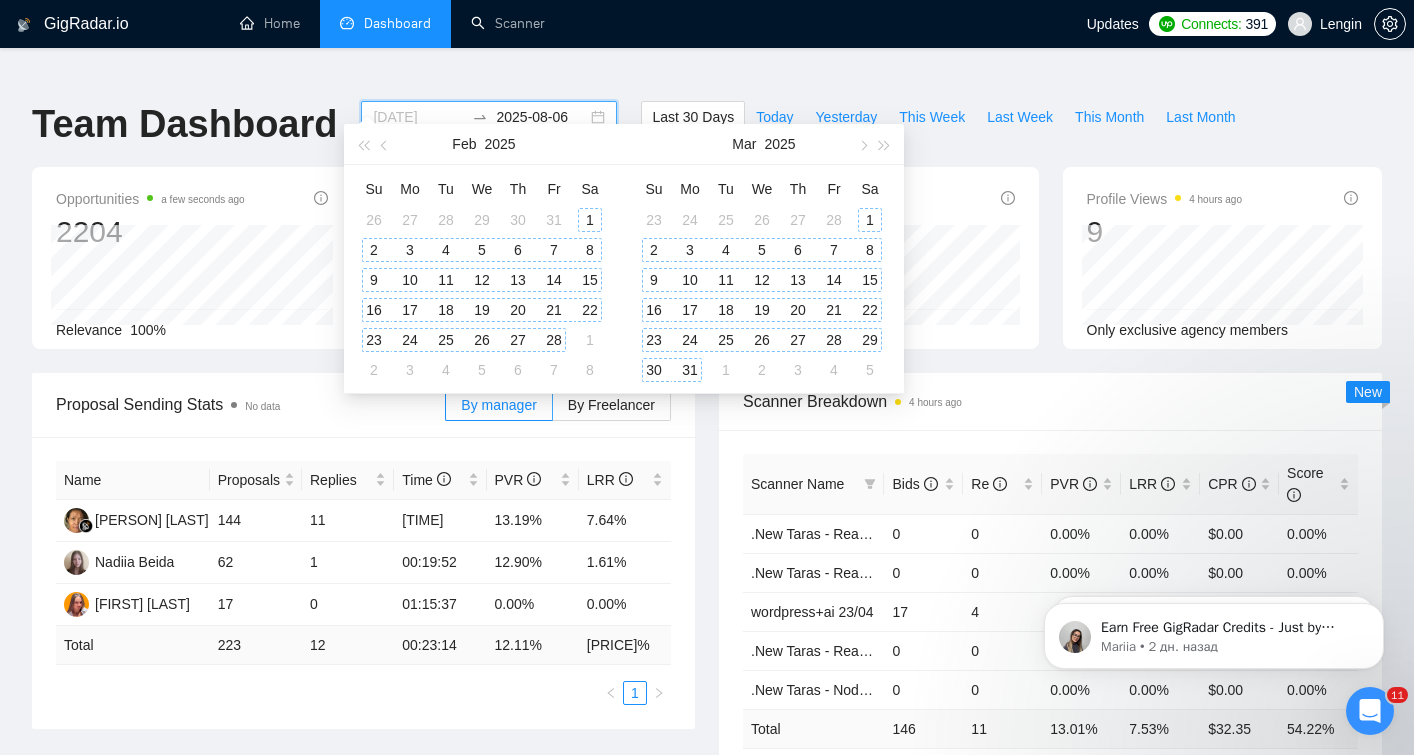 click on "1" at bounding box center (590, 220) 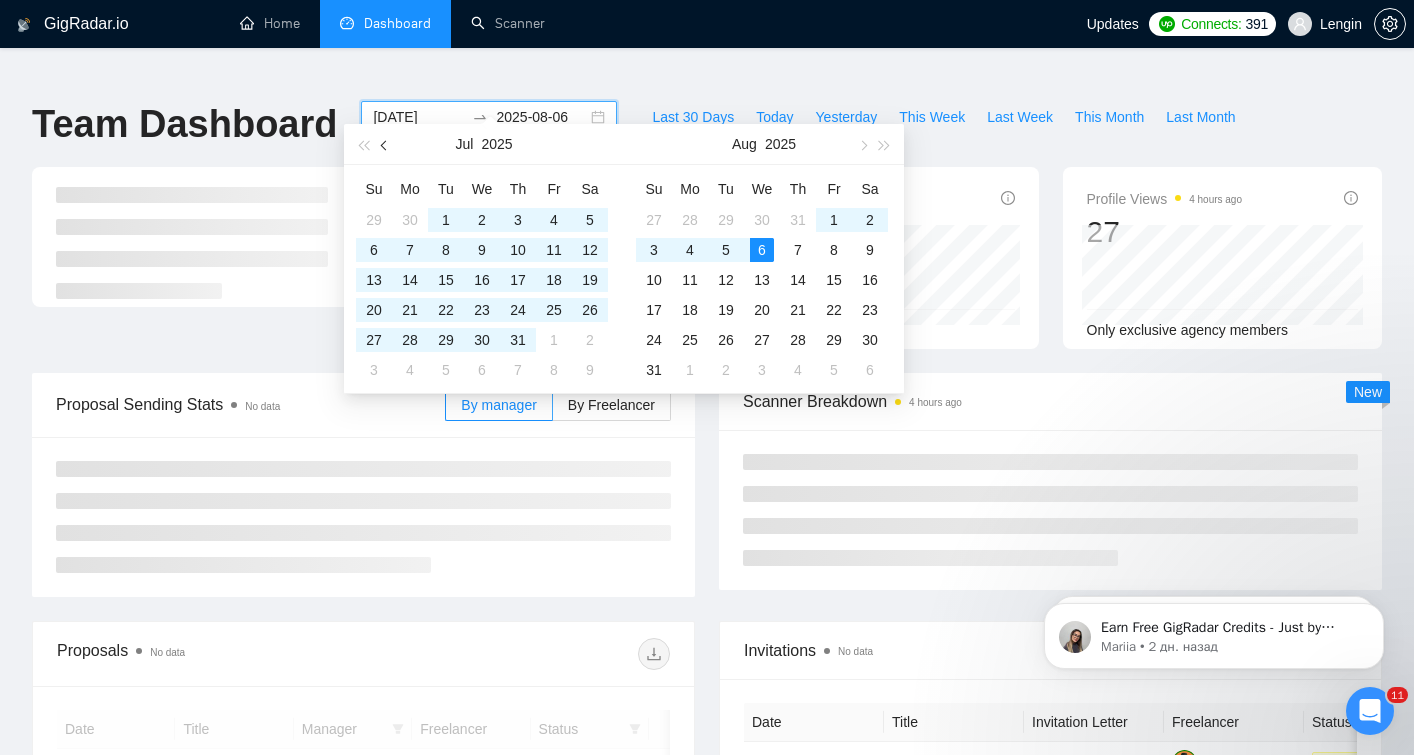 click at bounding box center [386, 145] 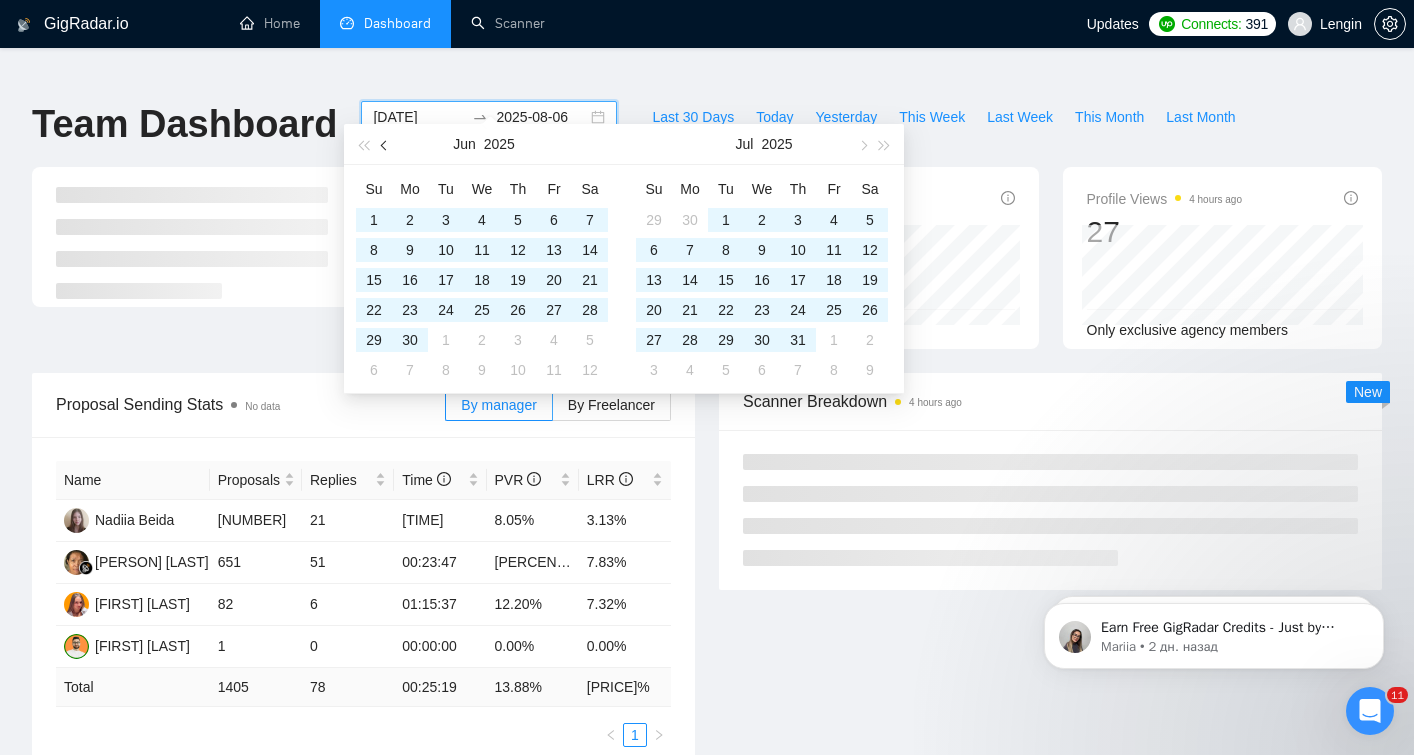 click at bounding box center (386, 145) 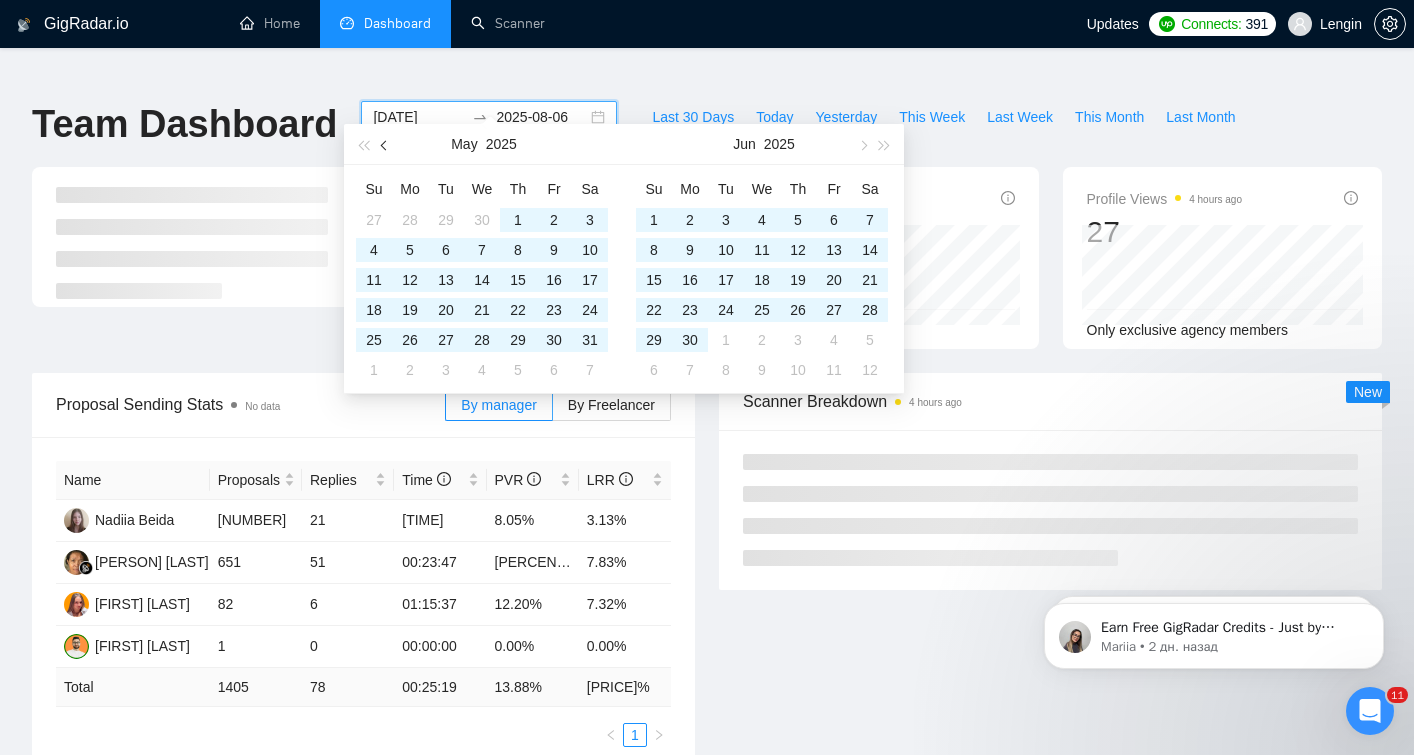click at bounding box center (386, 145) 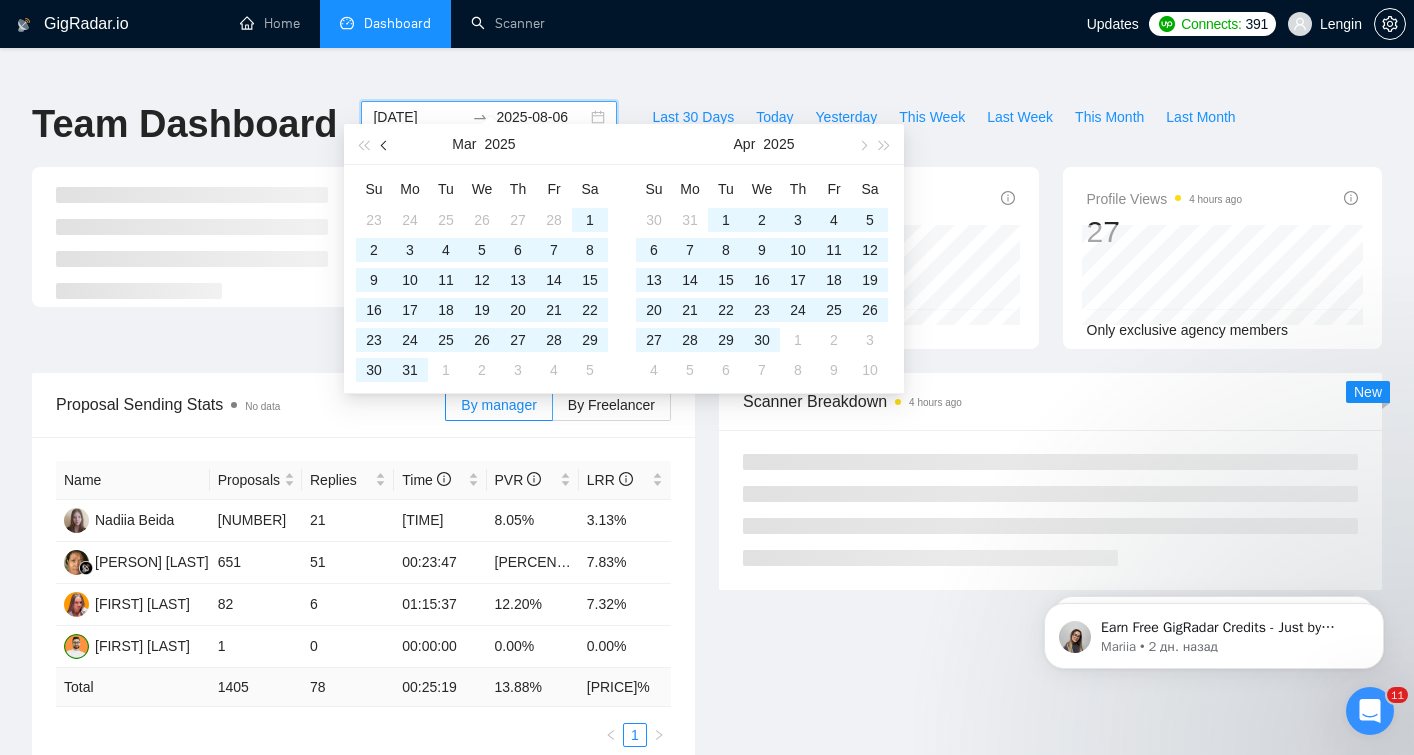 click at bounding box center (386, 145) 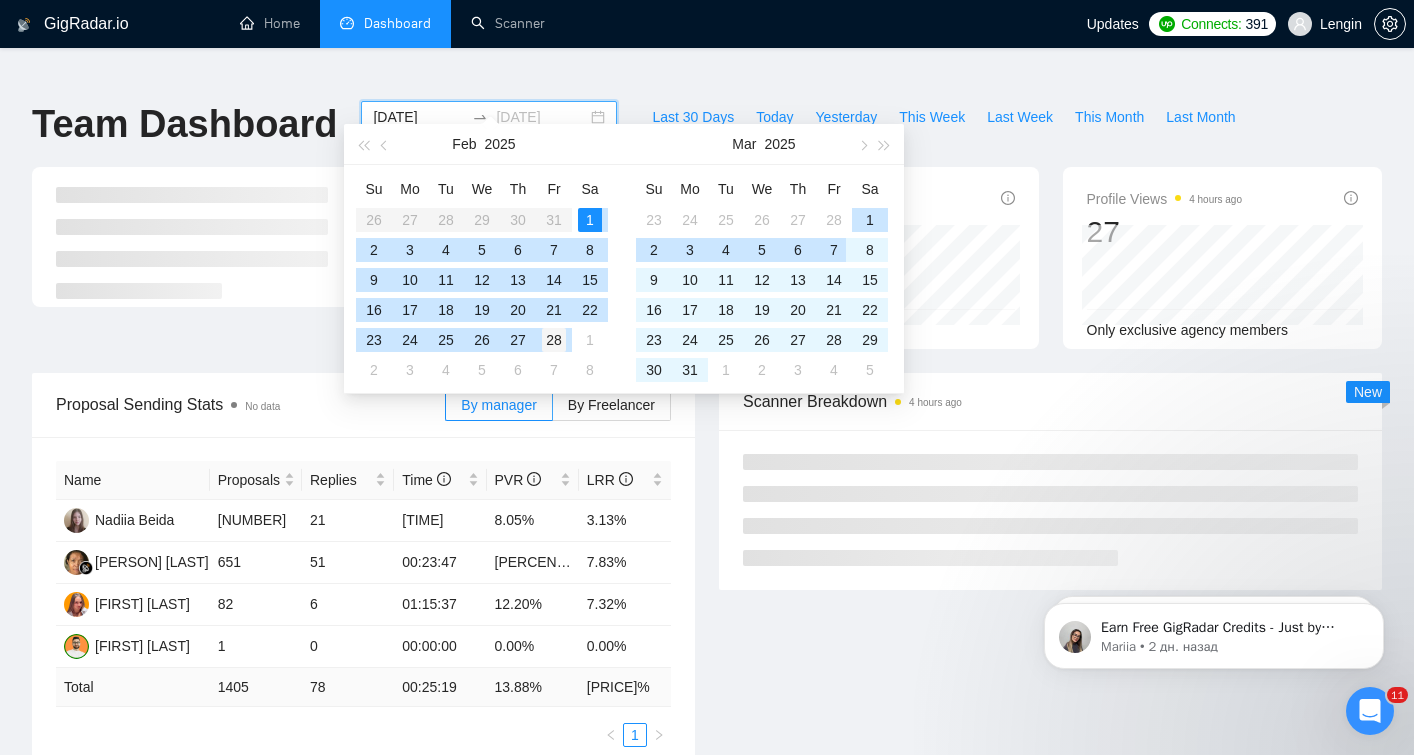 type on "2025-02-28" 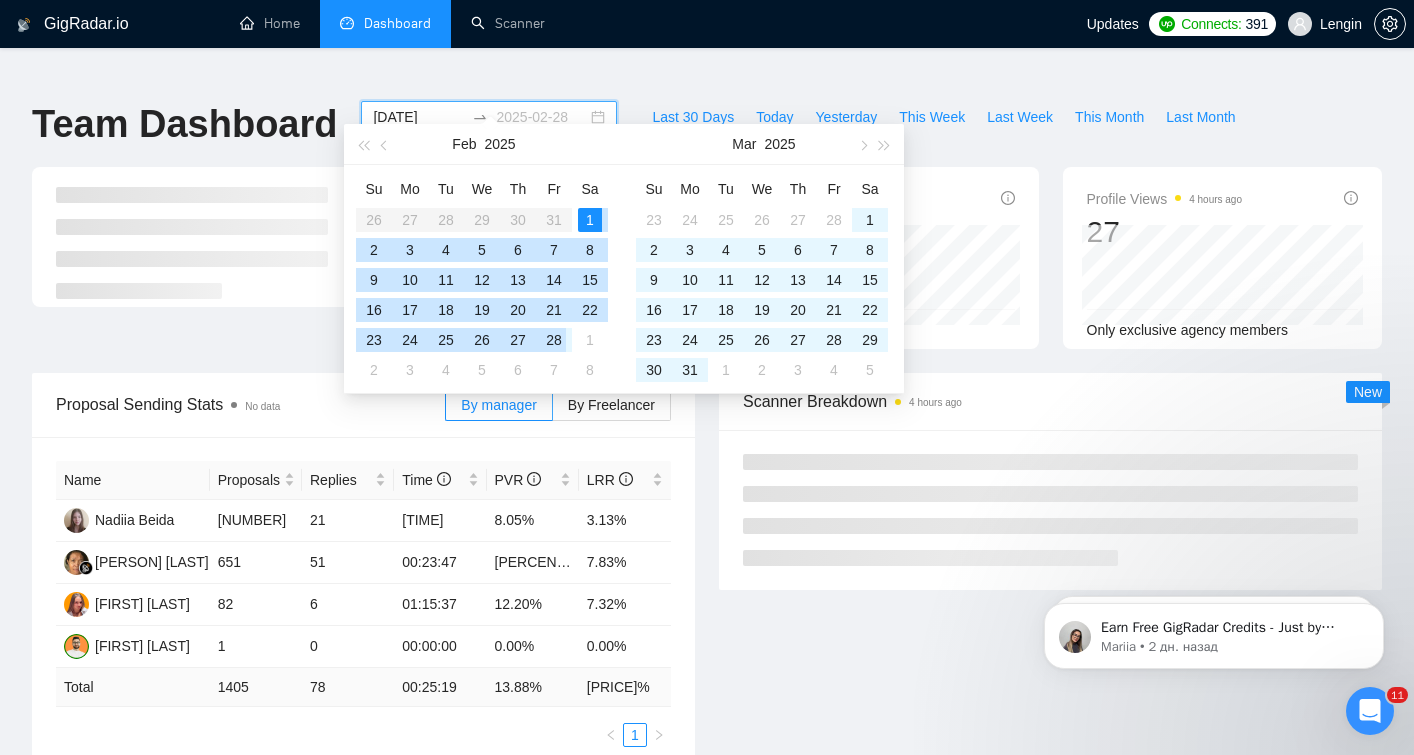 click on "28" at bounding box center [554, 340] 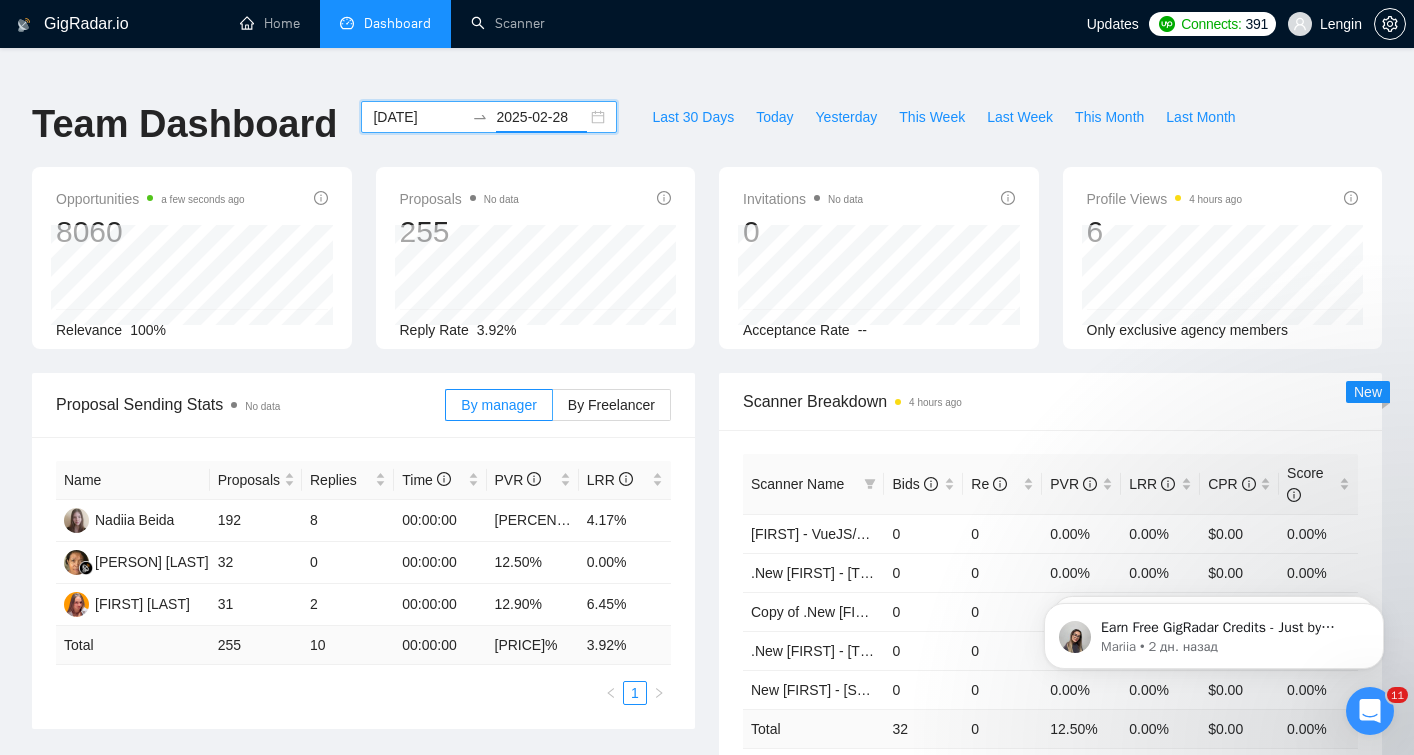 click on "[DATE]" at bounding box center (418, 117) 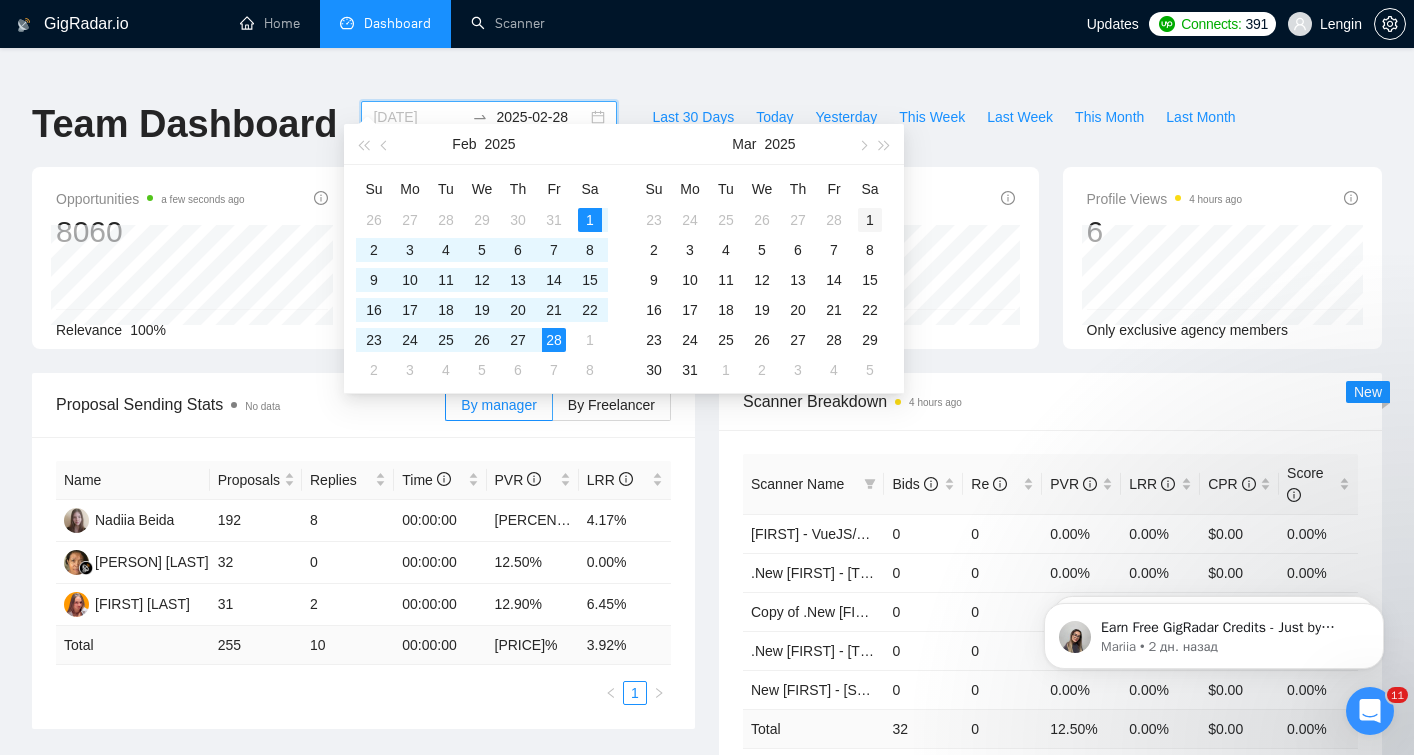 type on "2025-03-01" 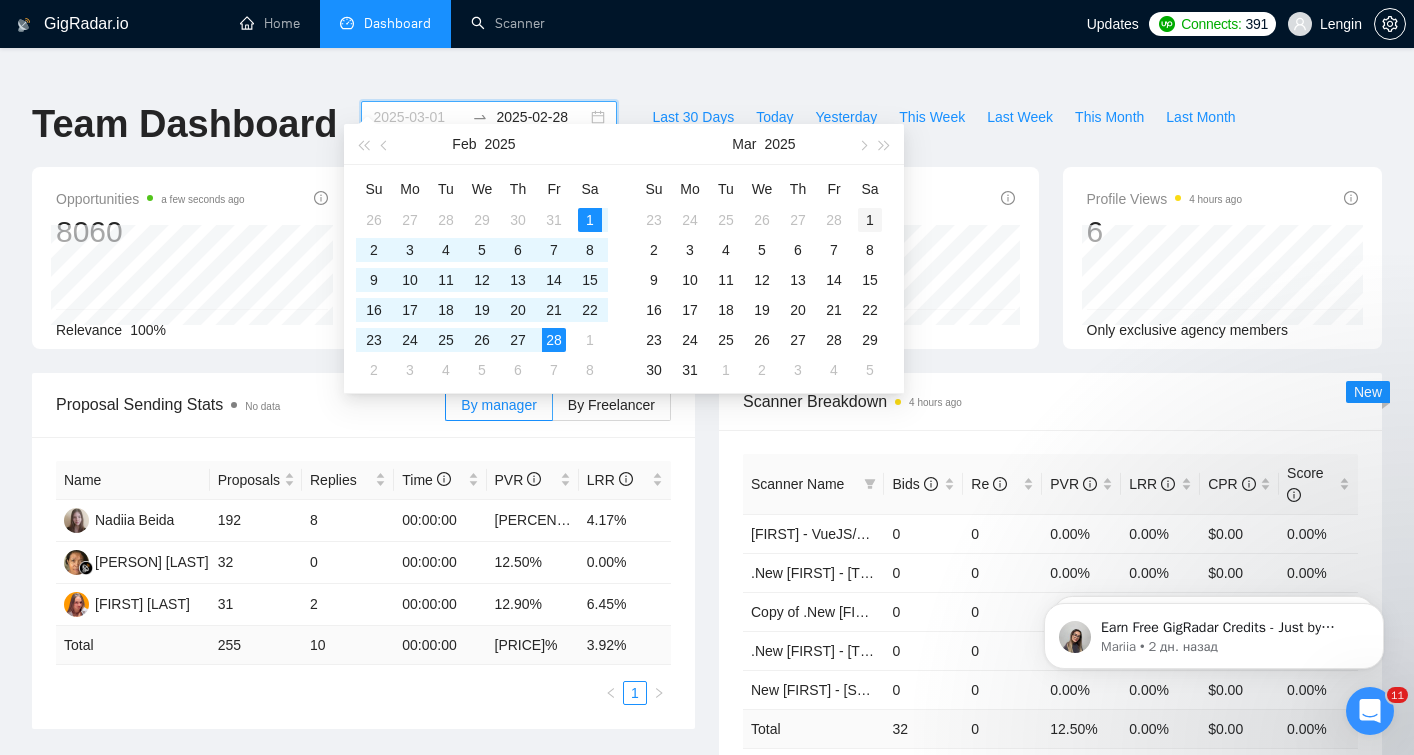 click on "1" at bounding box center (870, 220) 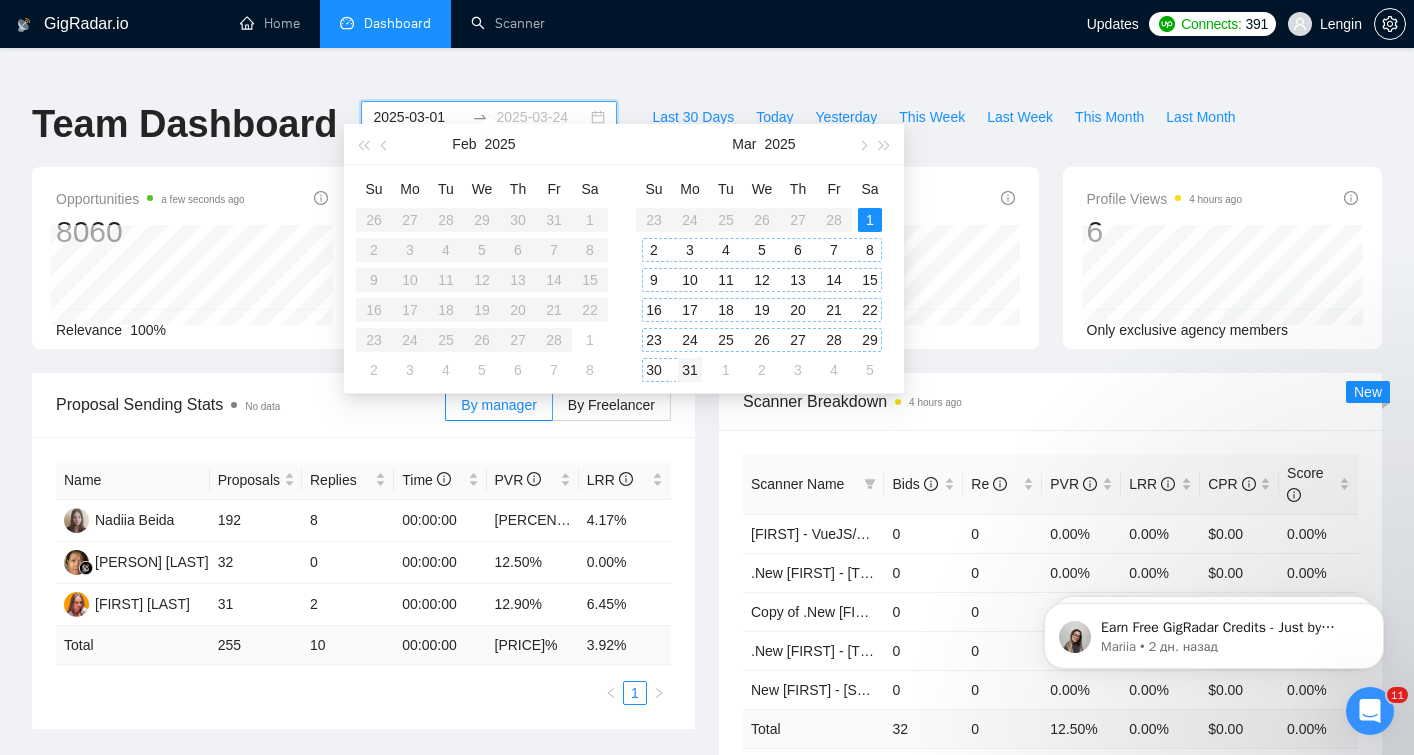 type on "2025-03-31" 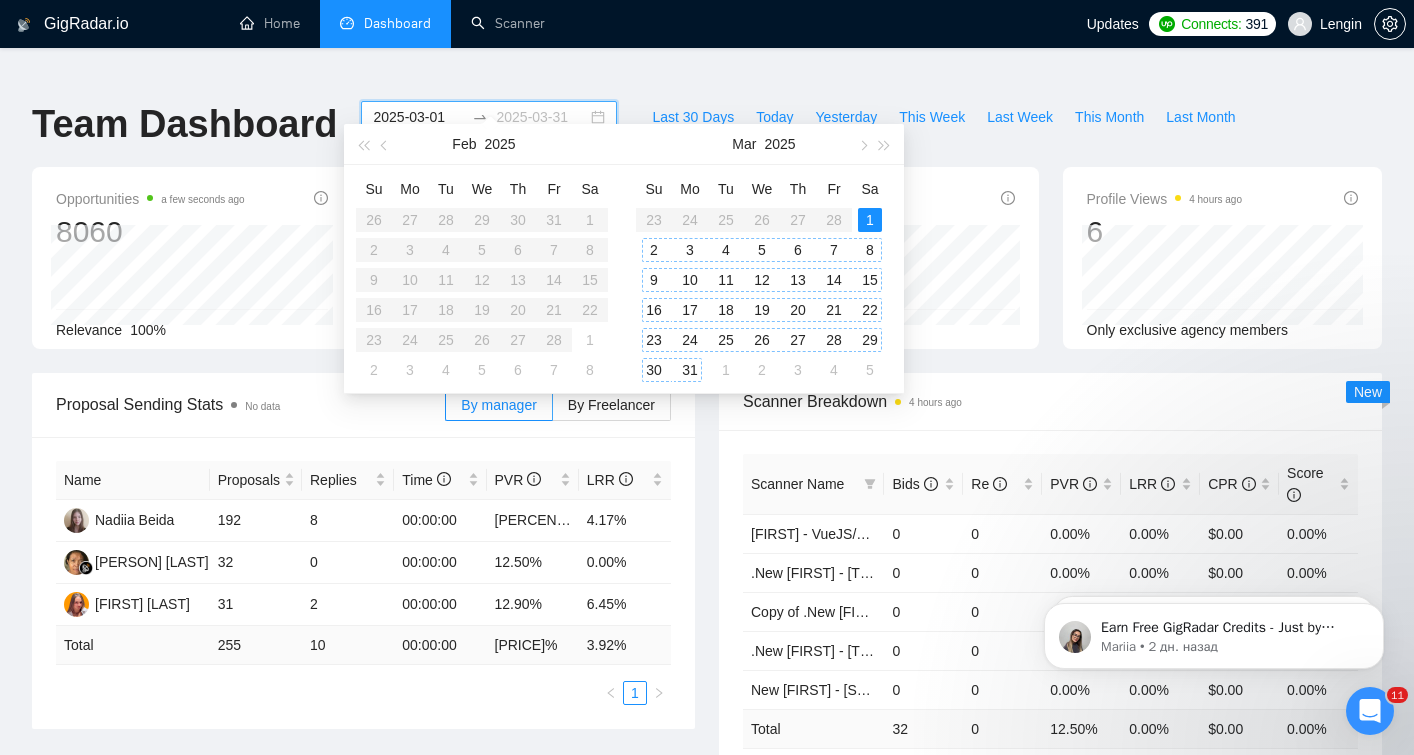 click on "31" at bounding box center [690, 370] 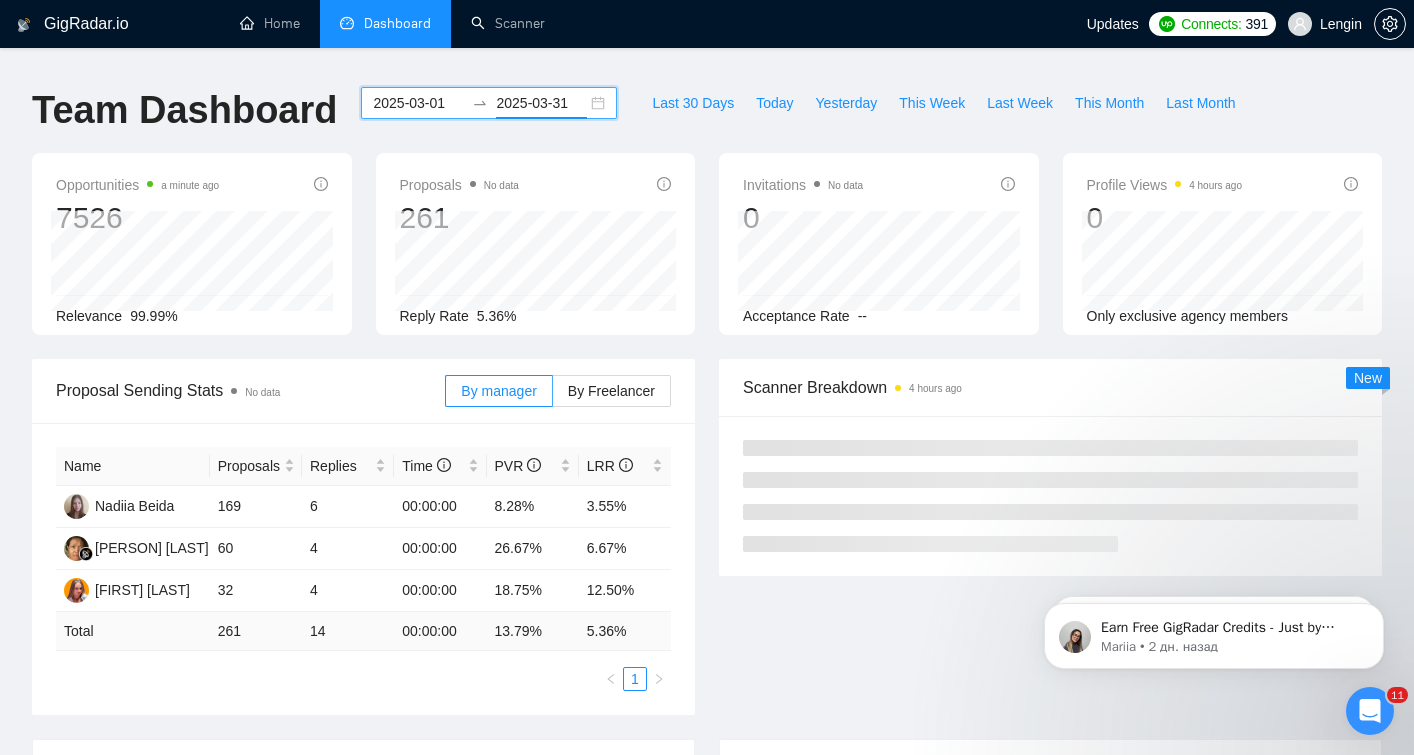 scroll, scrollTop: 18, scrollLeft: 0, axis: vertical 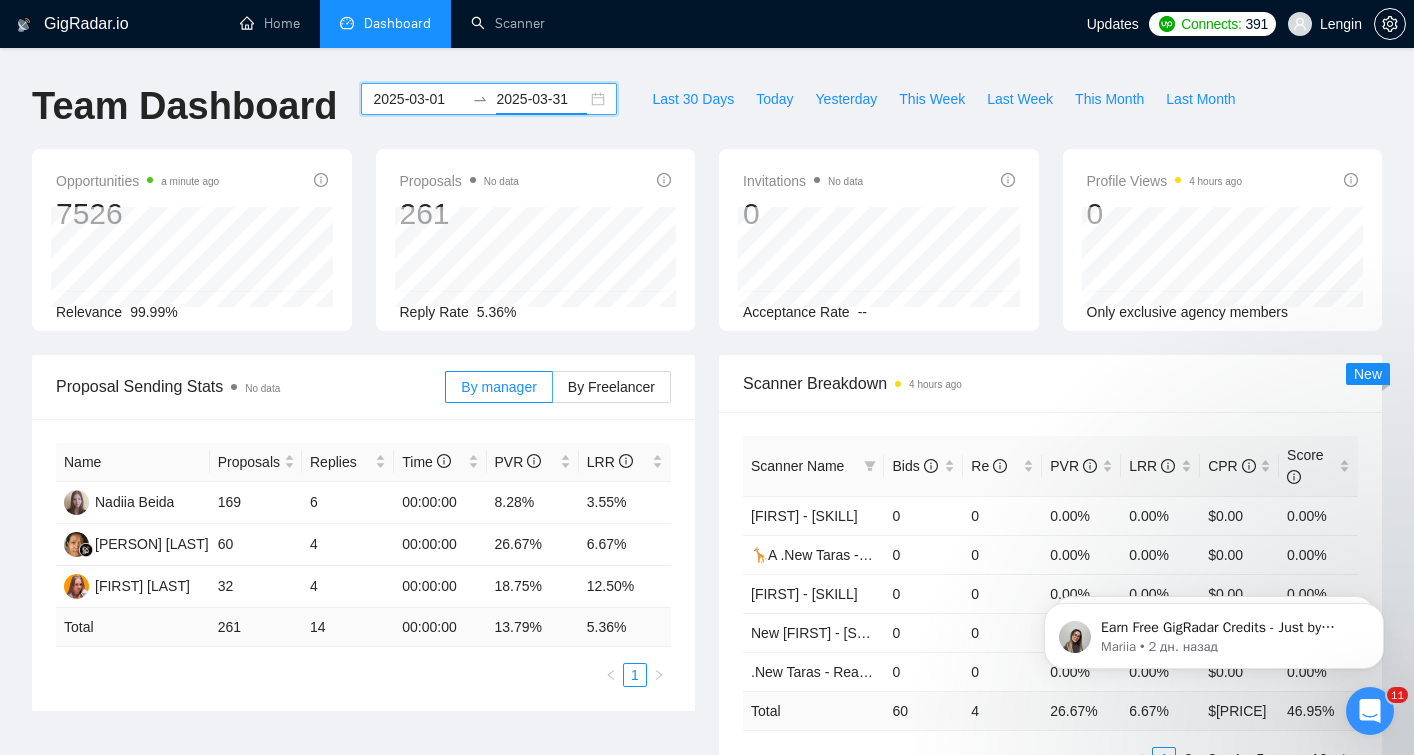 click on "[DATE] [DATE]" at bounding box center (489, 99) 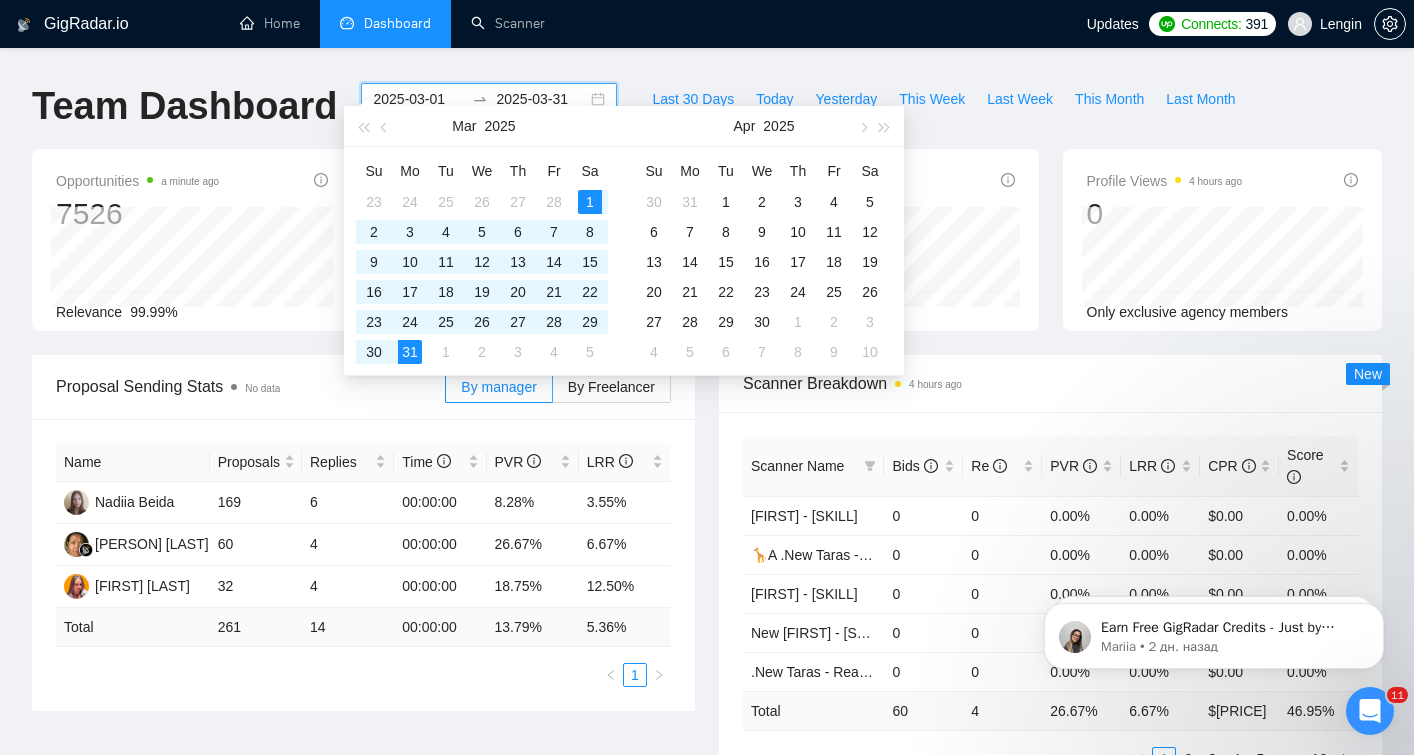 click on "2025-03-01" at bounding box center (418, 99) 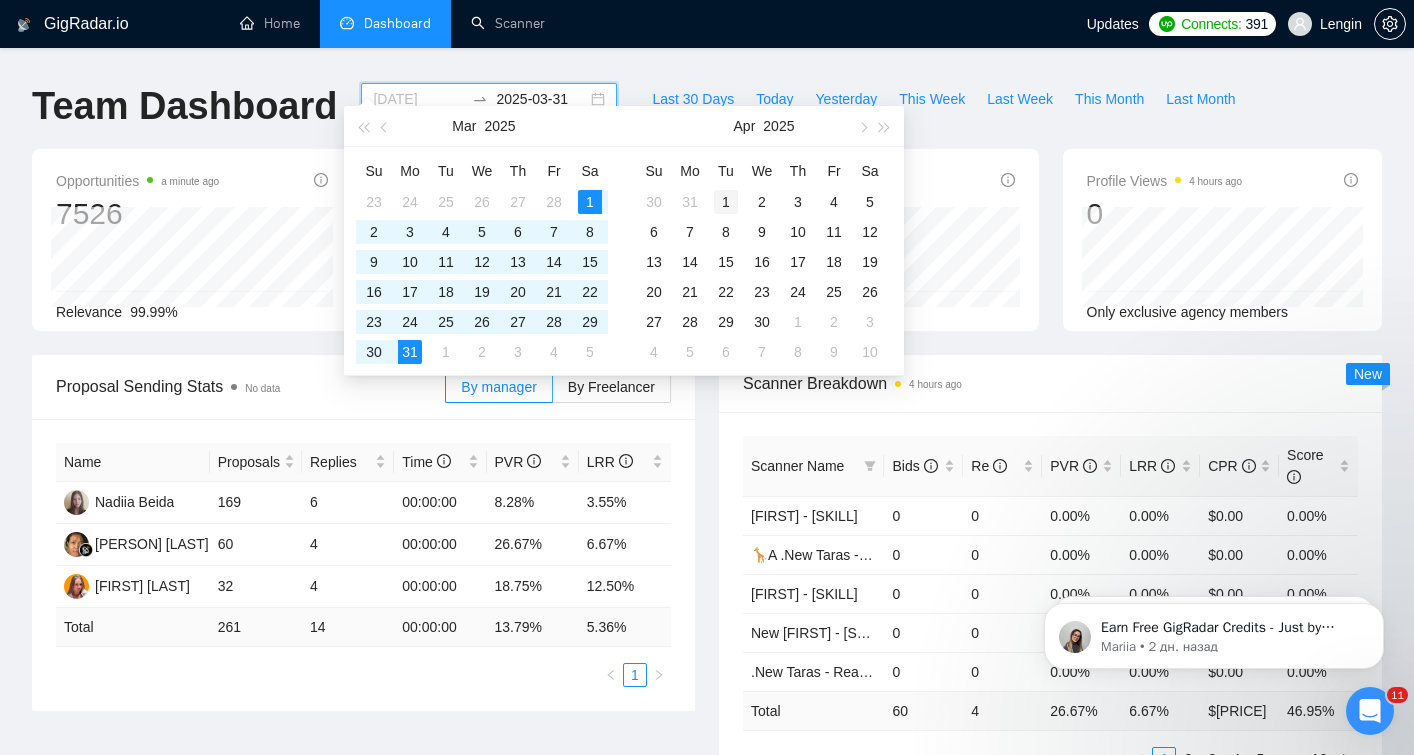 type on "[DATE]" 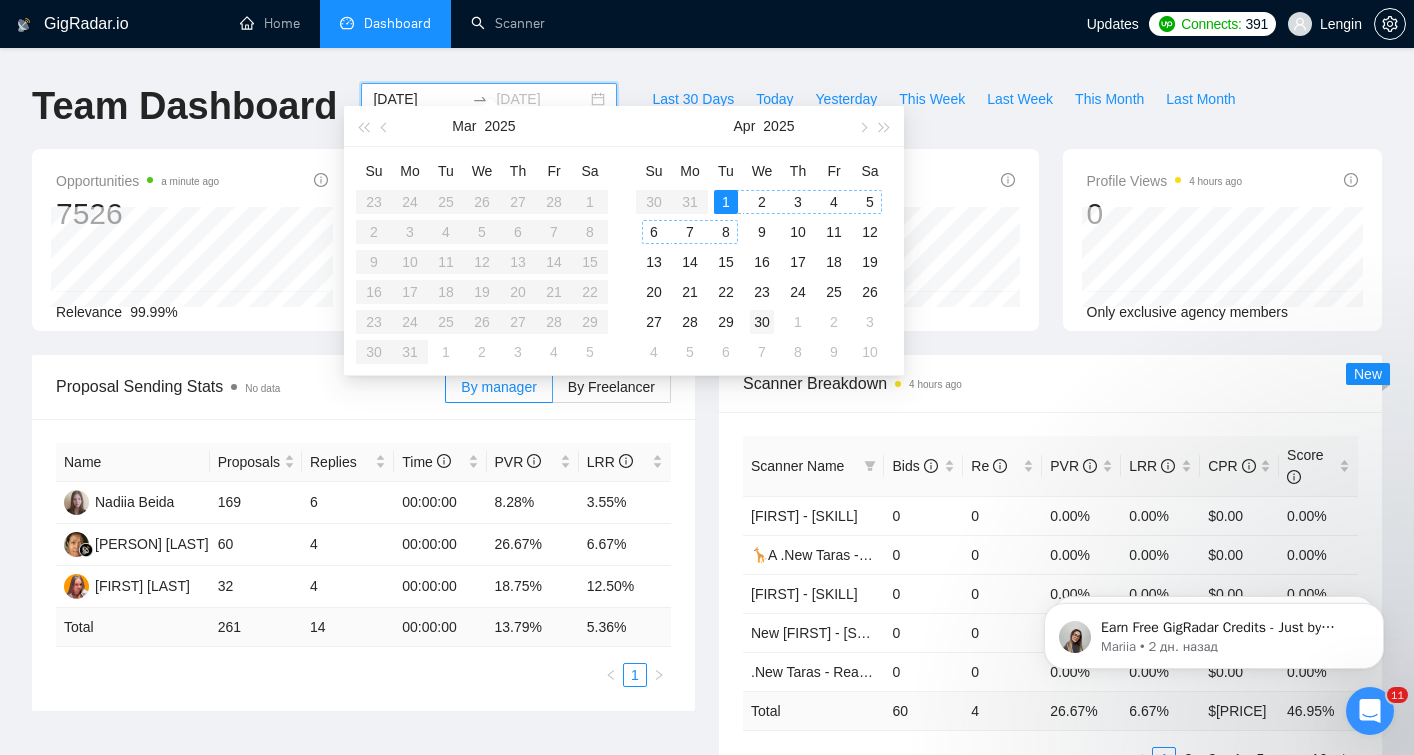 type on "[DATE]" 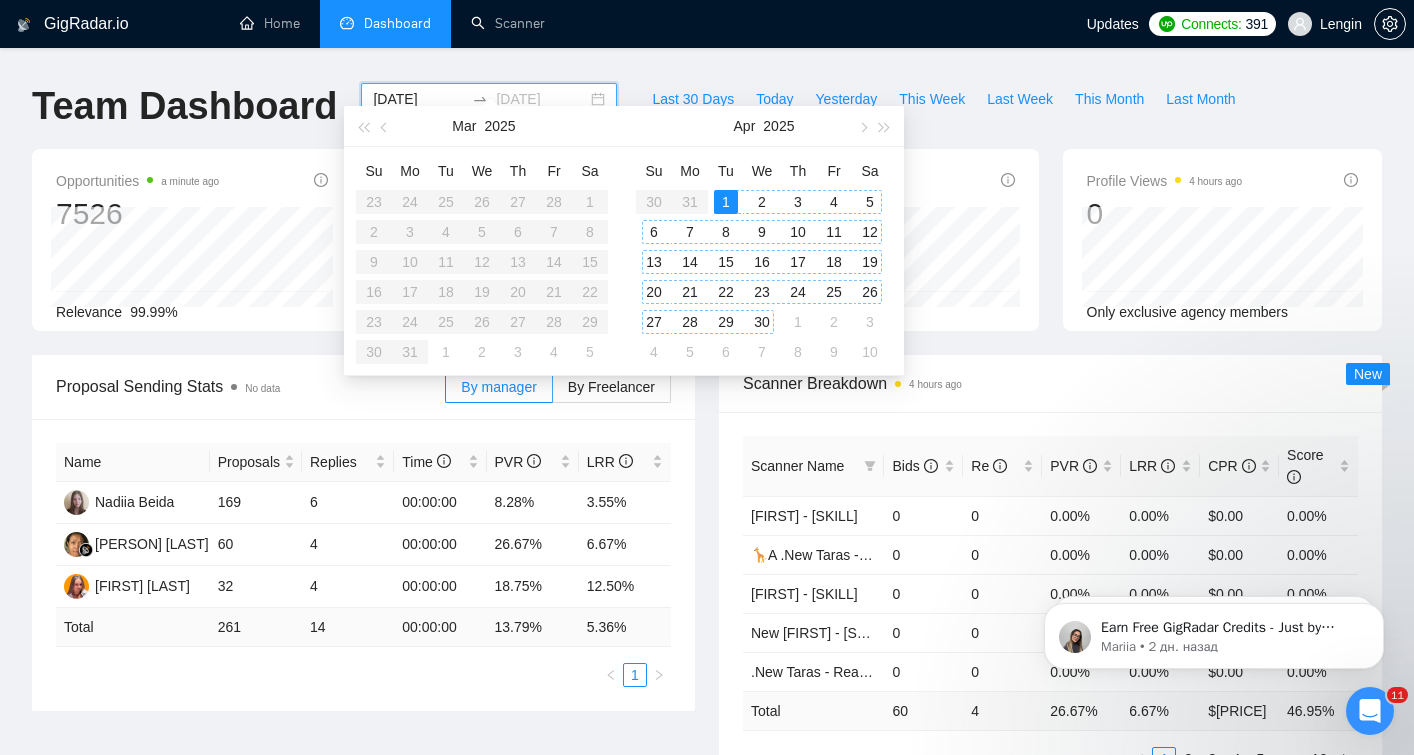 click on "30" at bounding box center (762, 322) 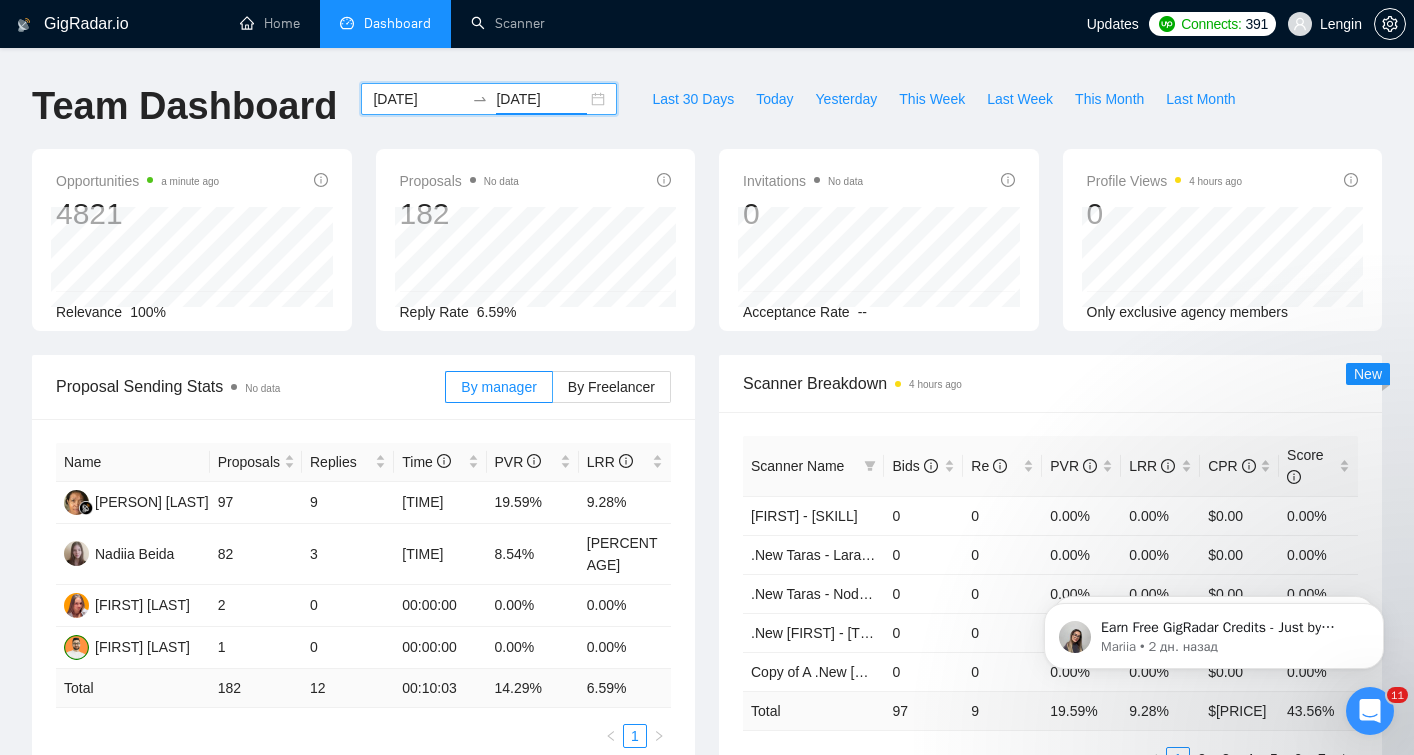 click on "[DATE]" at bounding box center (418, 99) 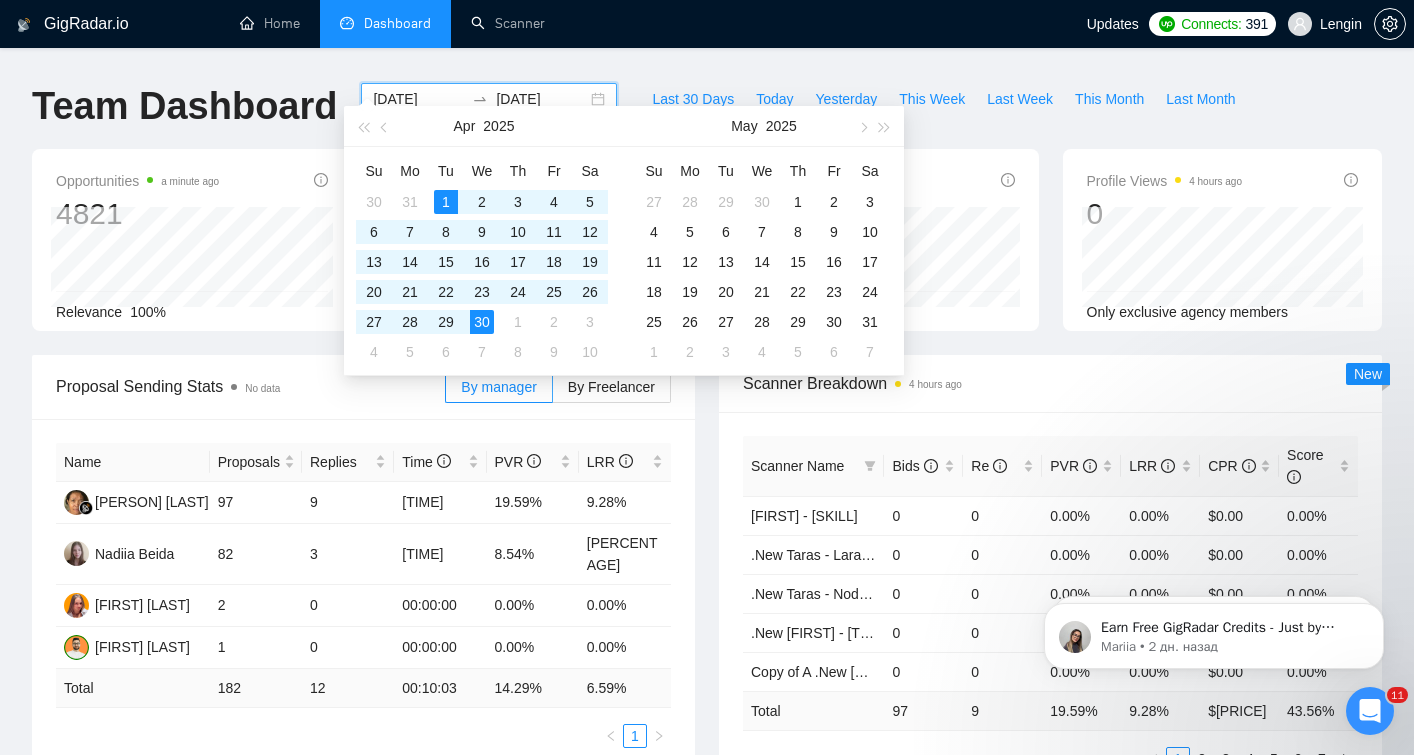 click on "[DATE]" at bounding box center (418, 99) 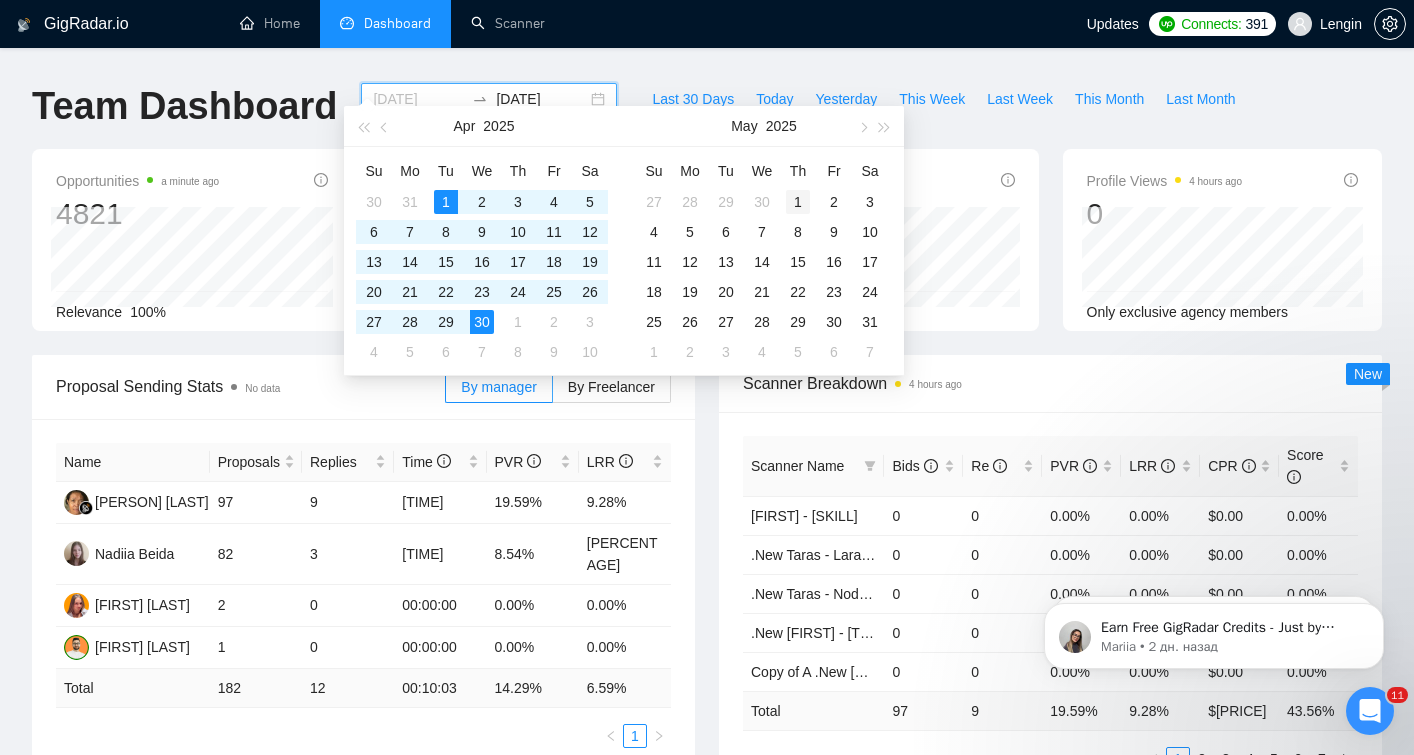 type on "[DATE]" 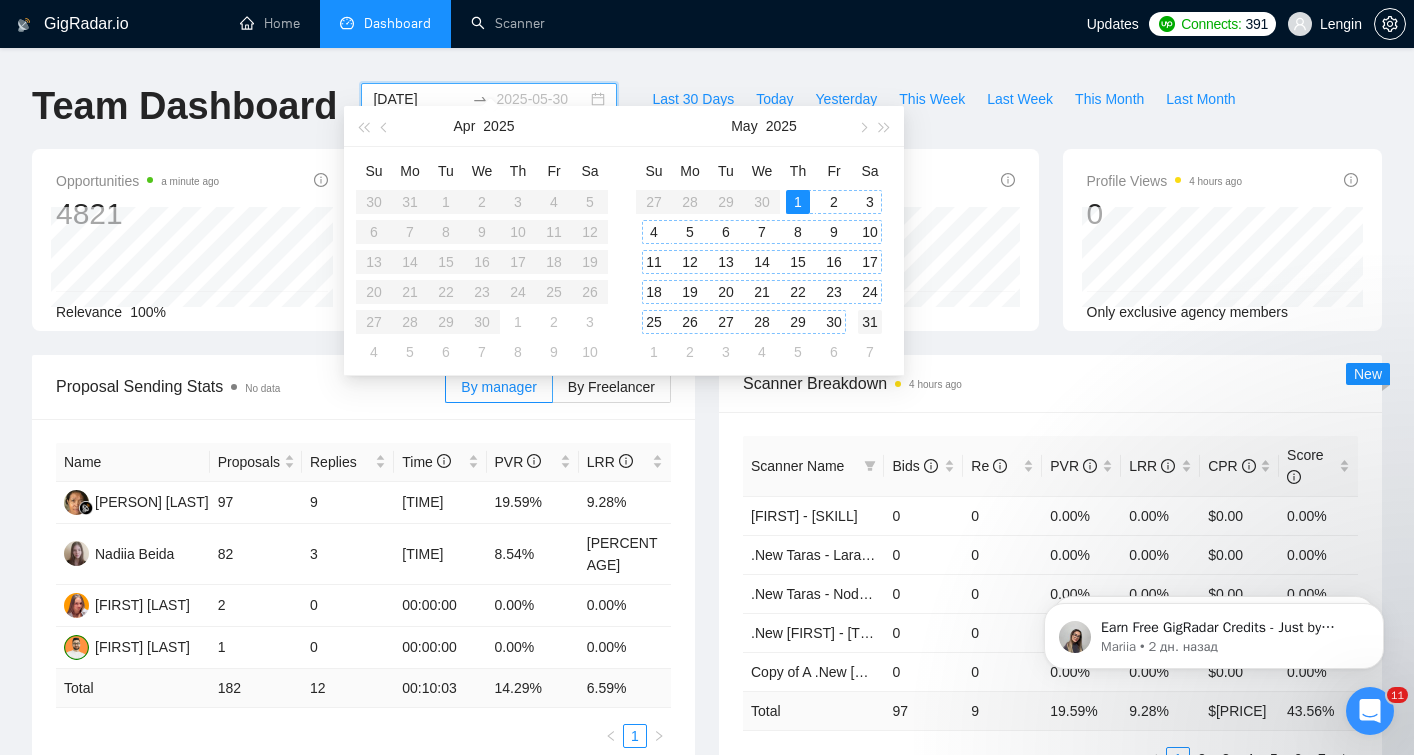 type on "[DATE]" 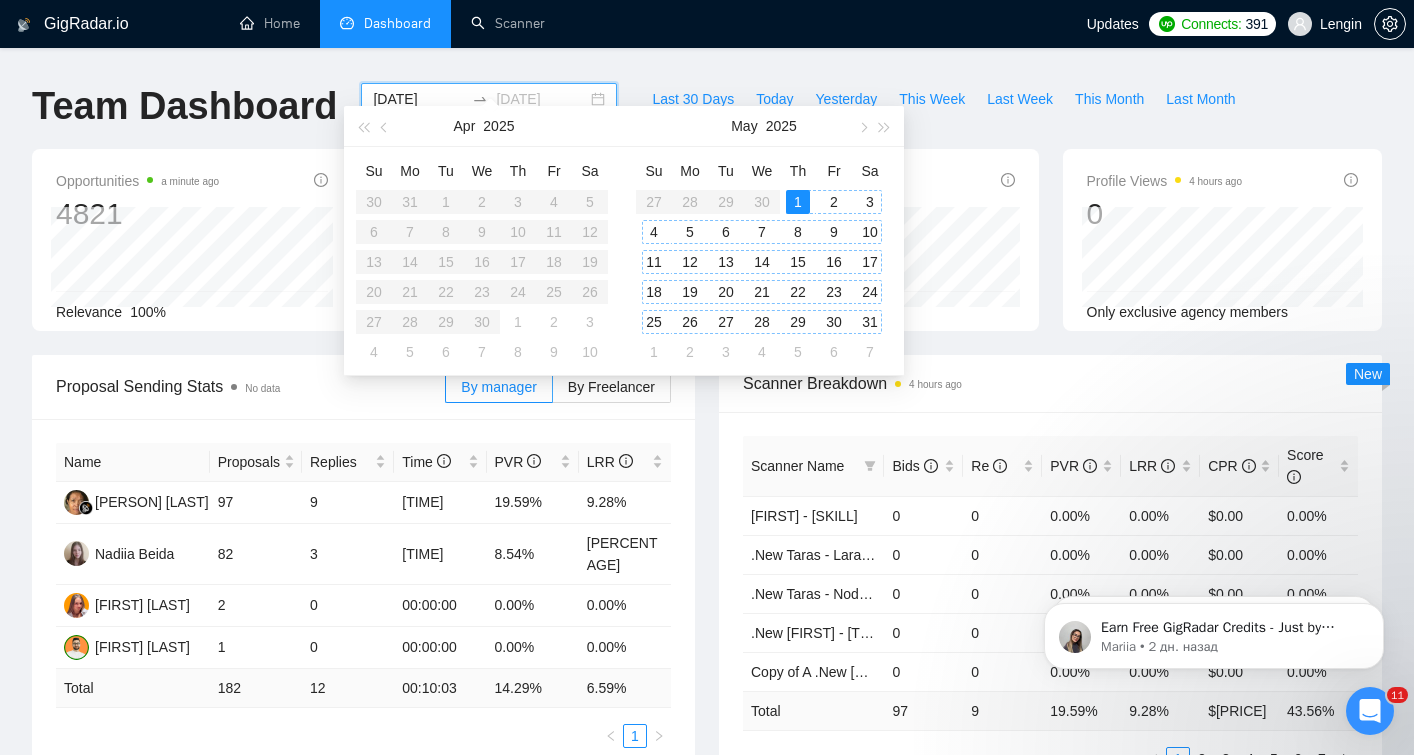 click on "31" at bounding box center [870, 322] 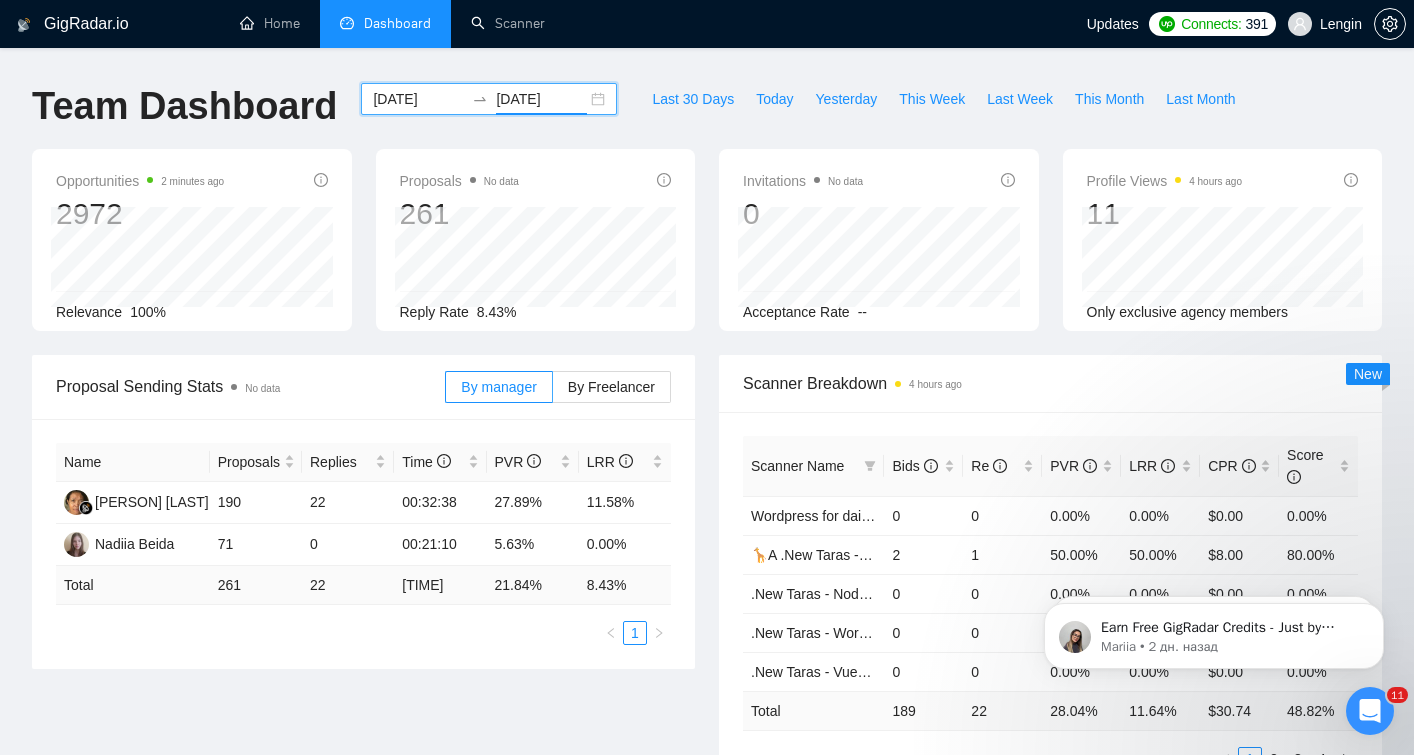 click on "[DATE]" at bounding box center (418, 99) 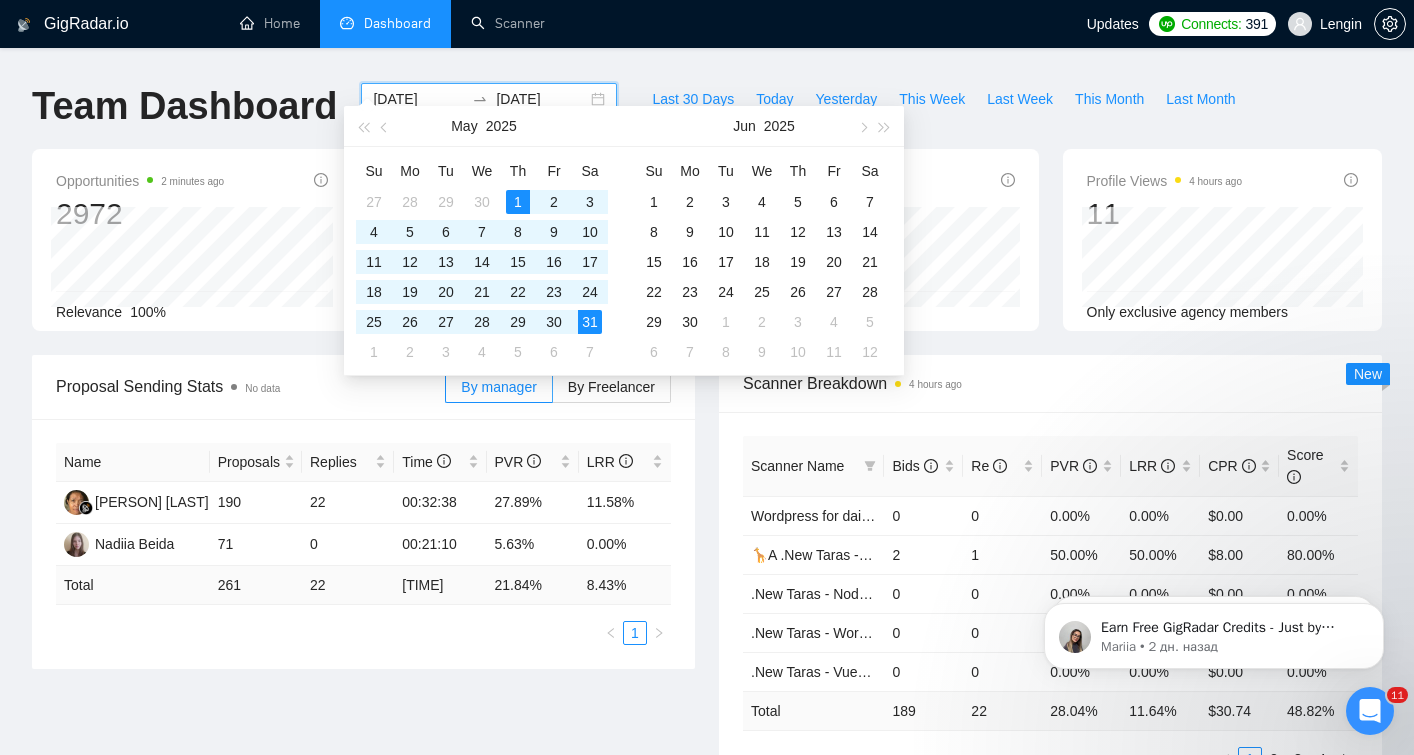 click on "[DATE]" at bounding box center (418, 99) 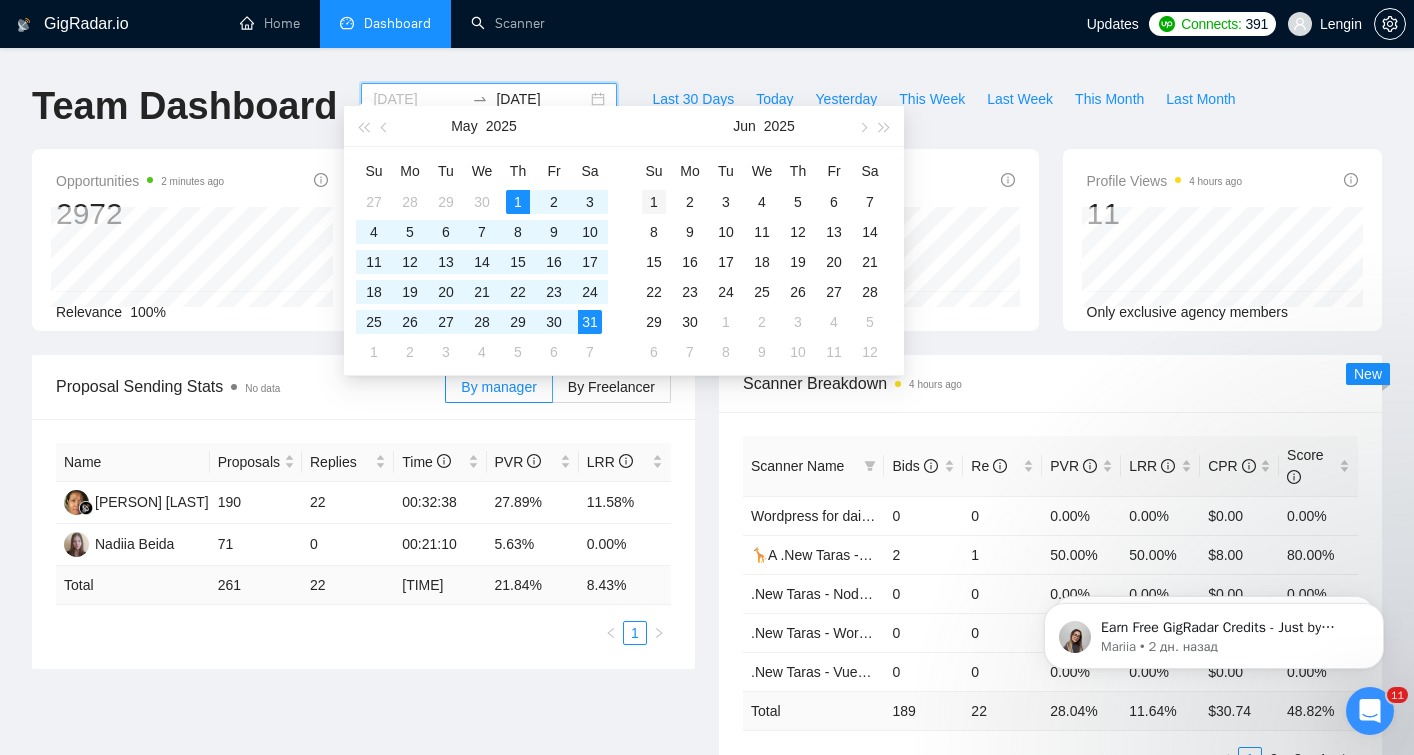 type on "[DATE]" 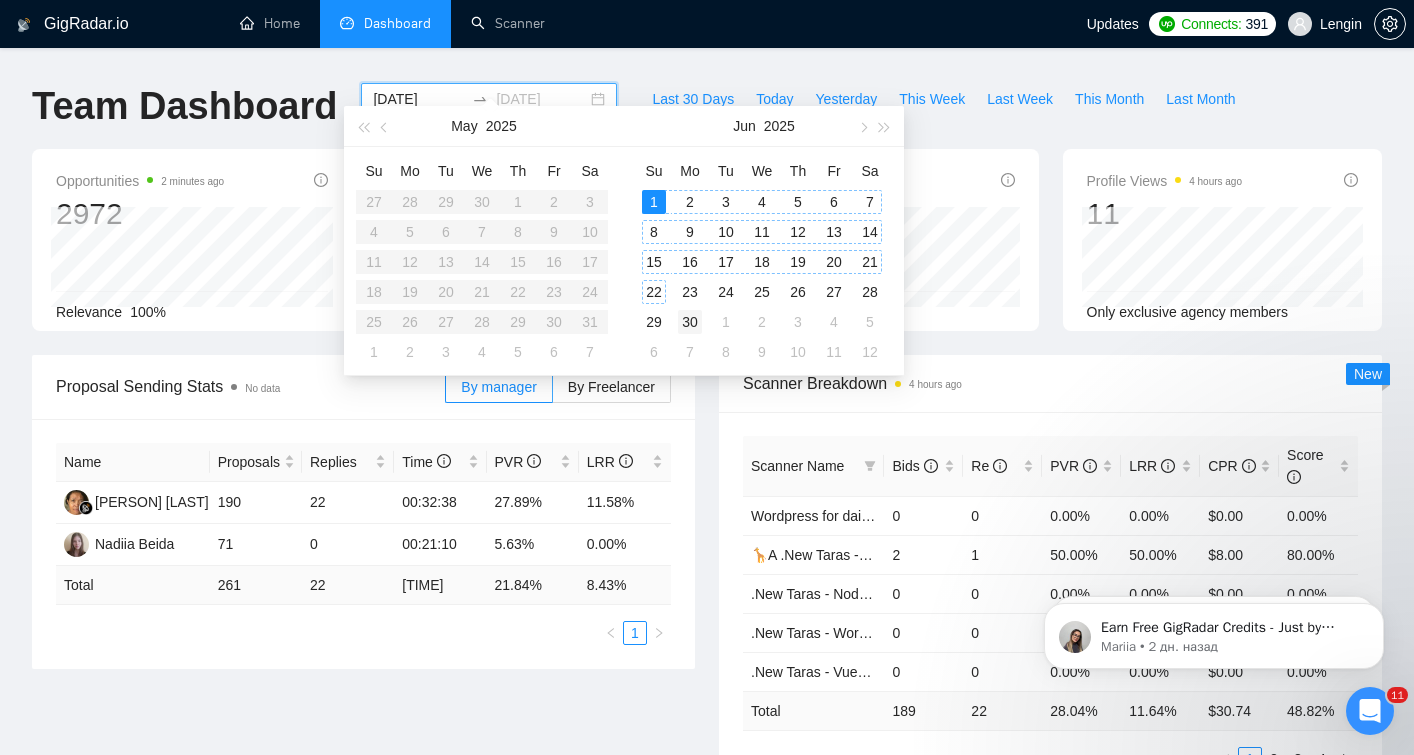 type on "[DATE]" 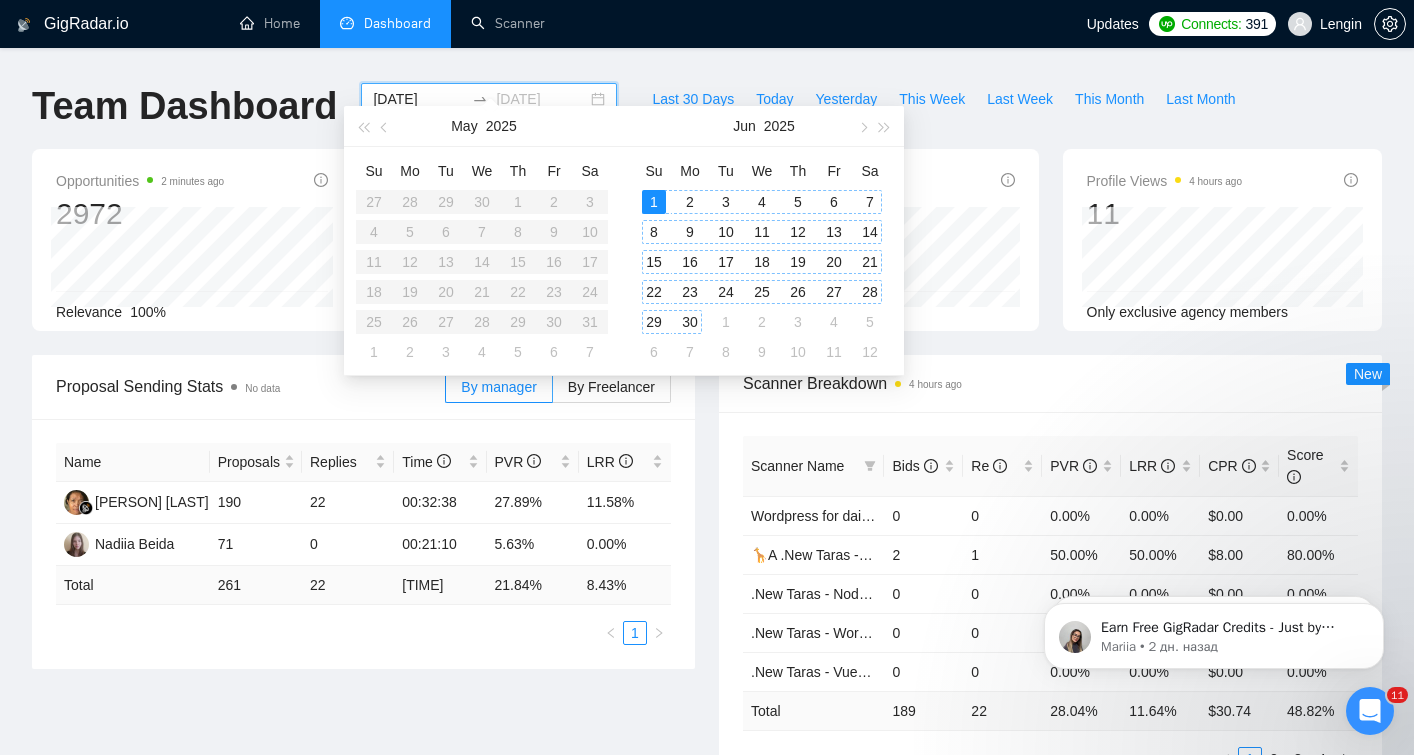 click on "30" at bounding box center [690, 322] 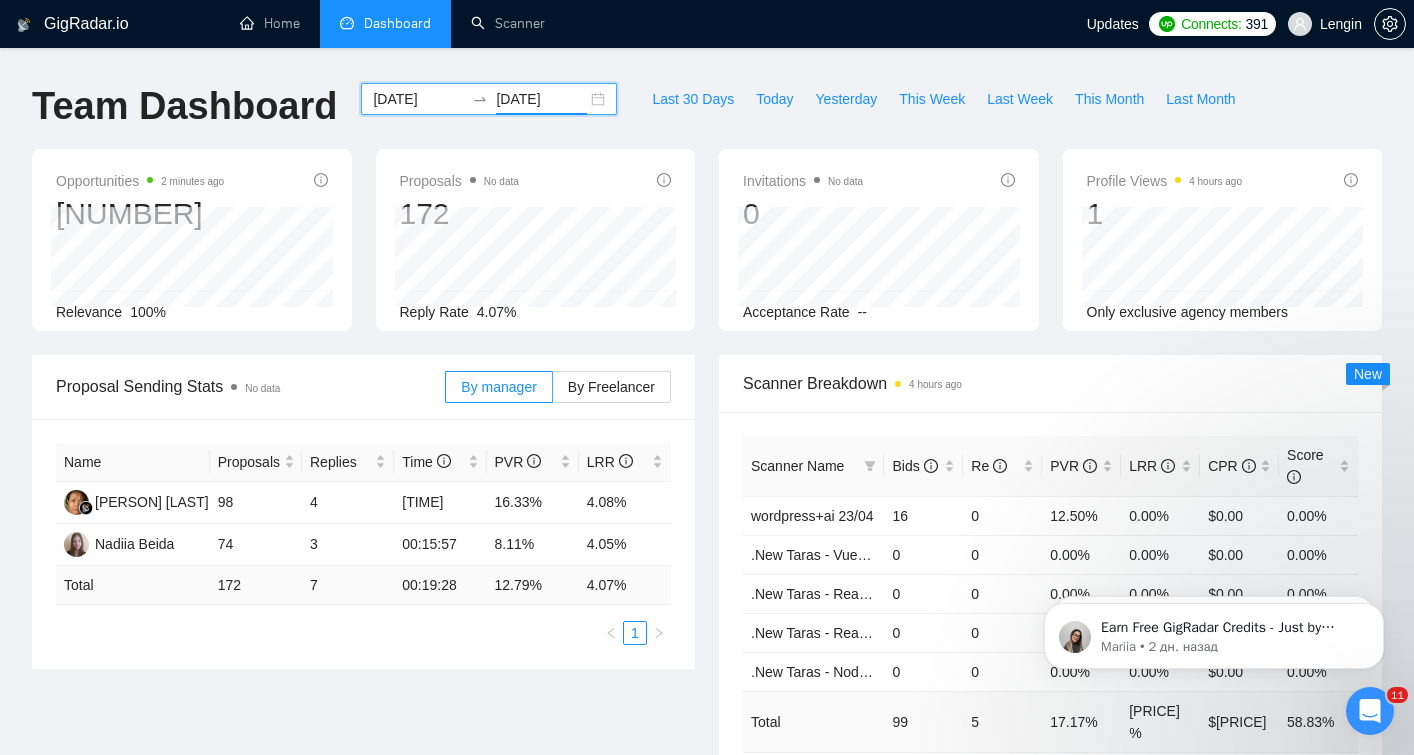 click on "[DATE]" at bounding box center [418, 99] 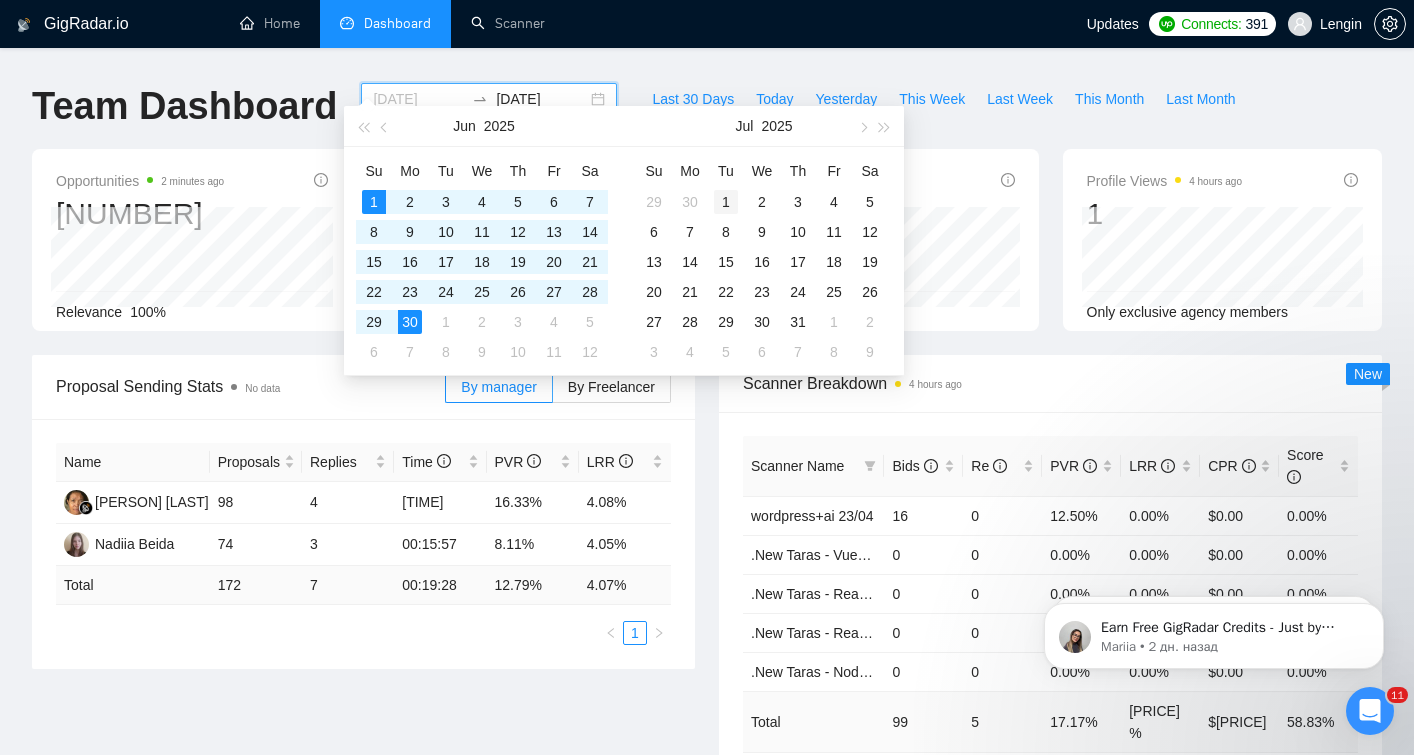 type on "[DATE]" 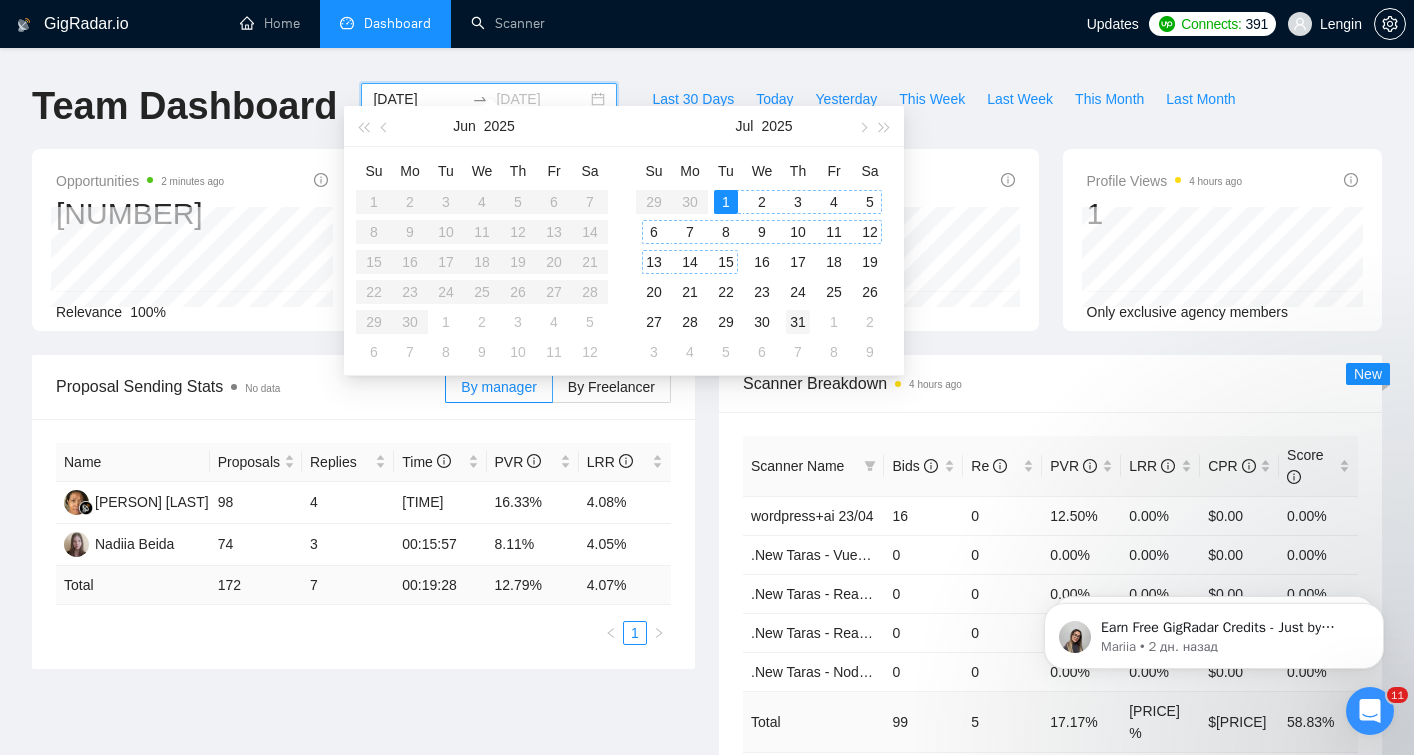 type on "[DATE]" 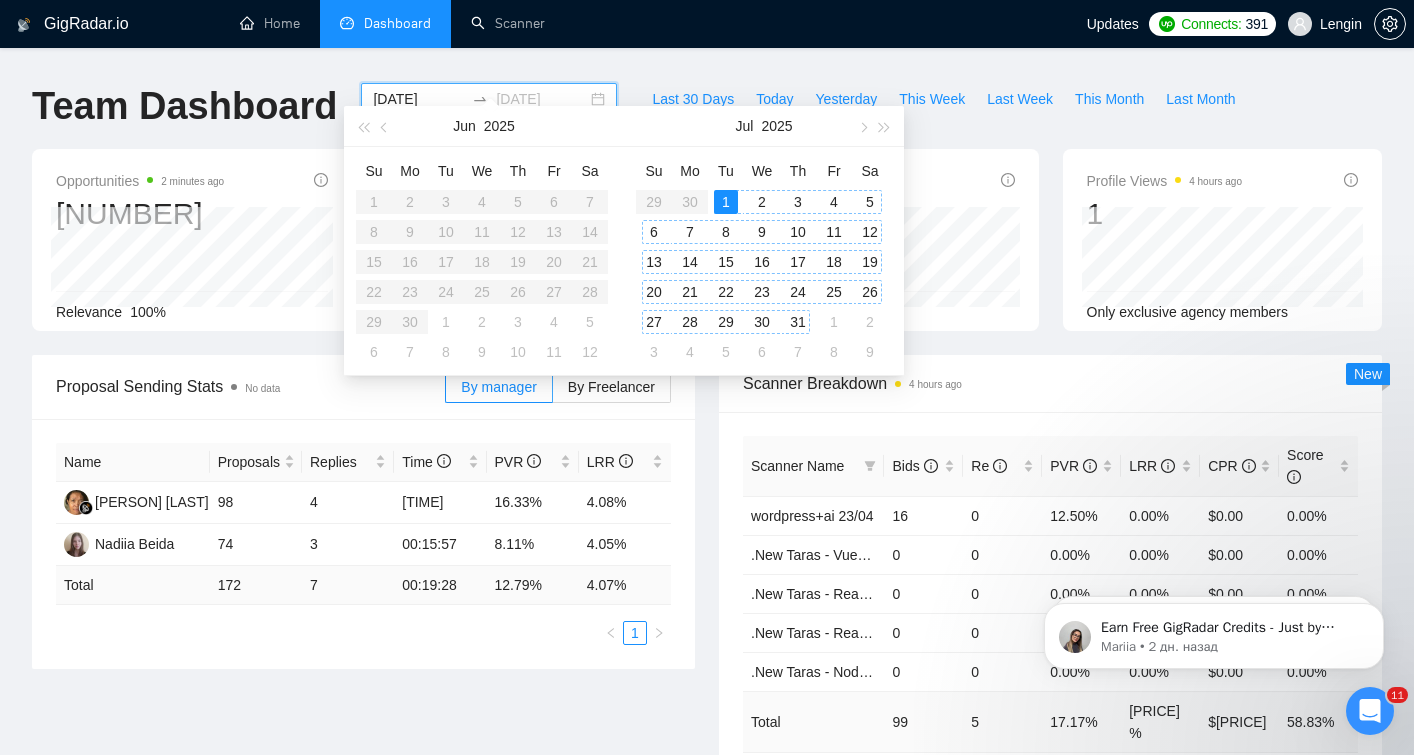 click on "31" at bounding box center [798, 322] 